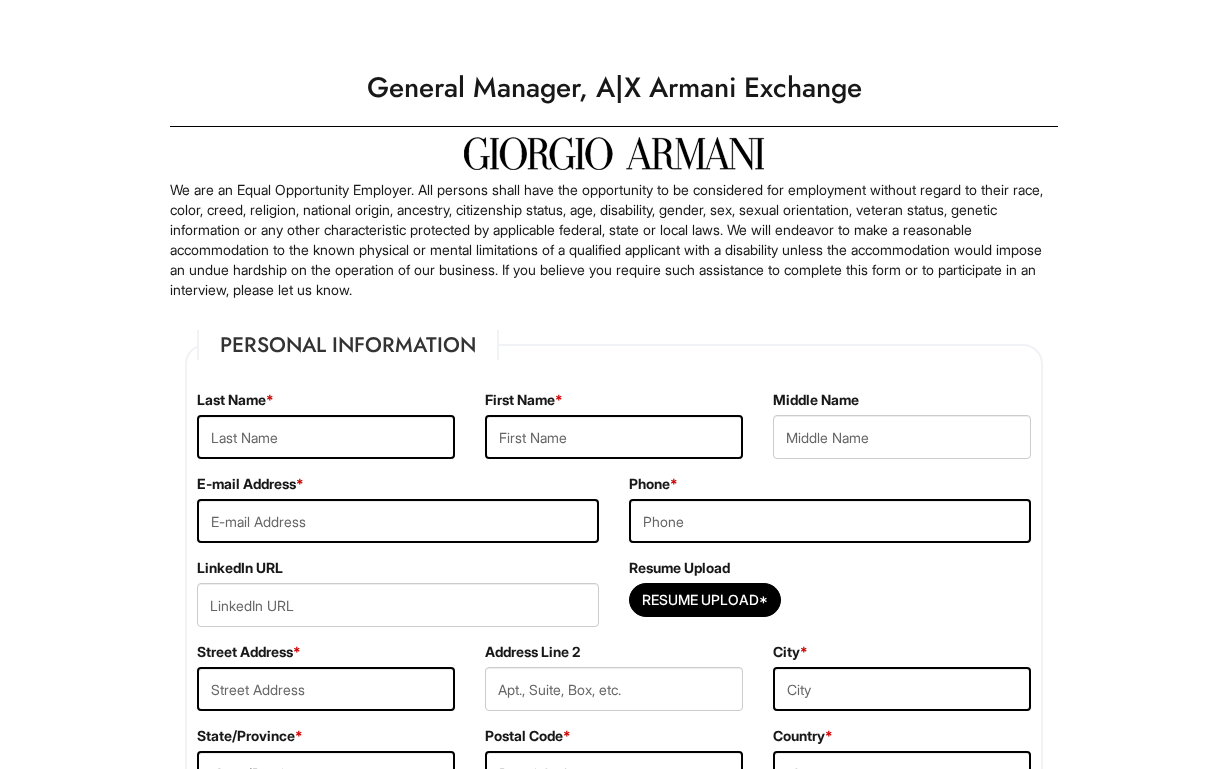 scroll, scrollTop: 0, scrollLeft: 0, axis: both 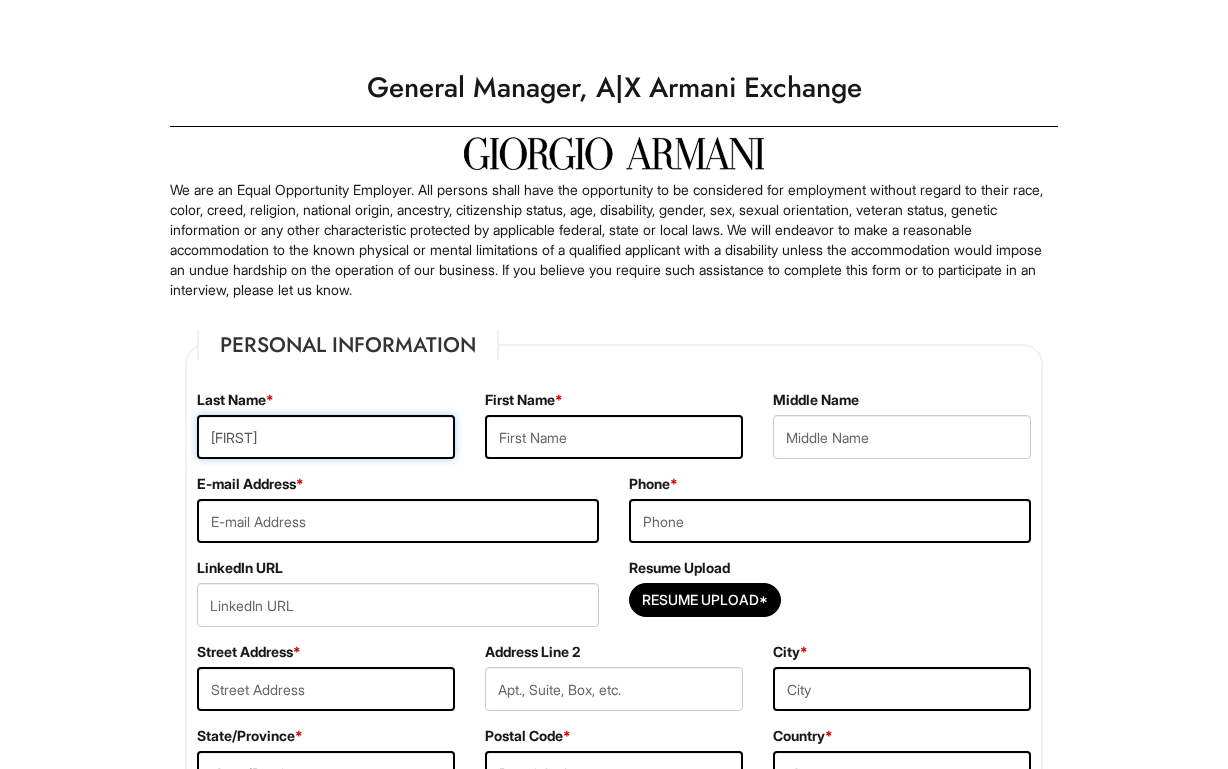 type on "[FIRST]" 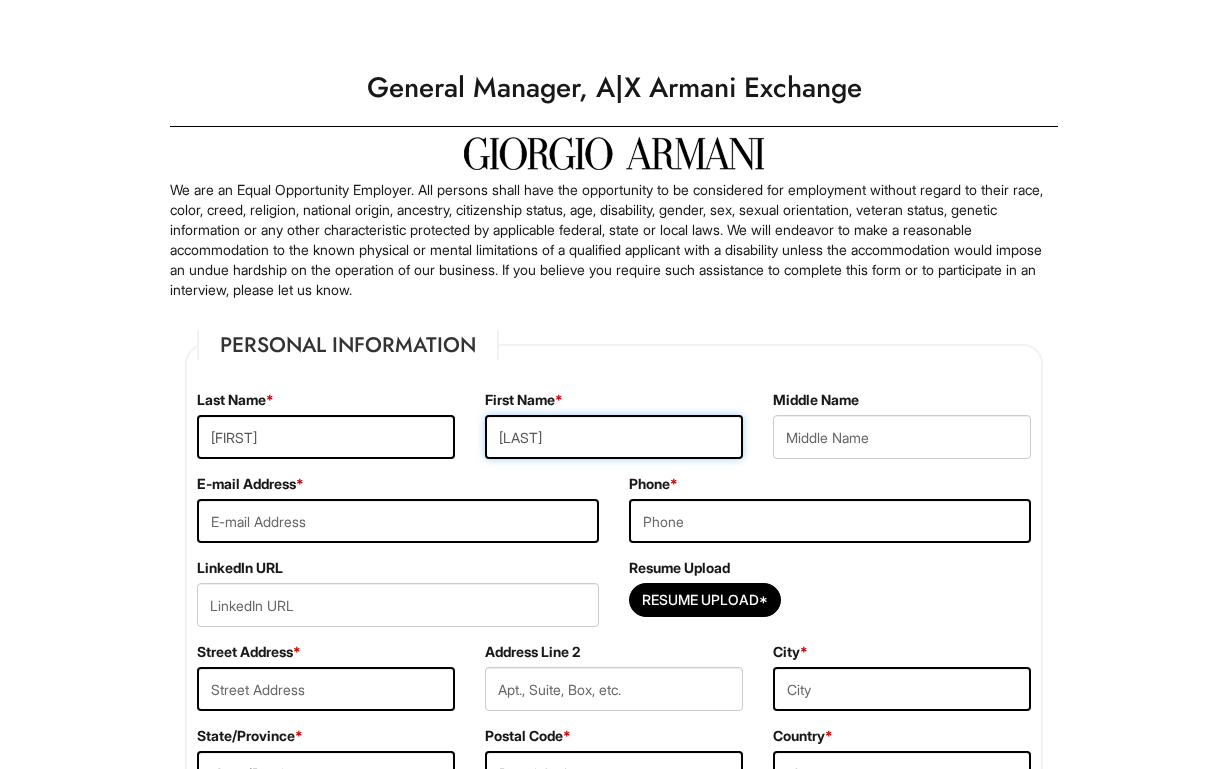 type on "[LAST]" 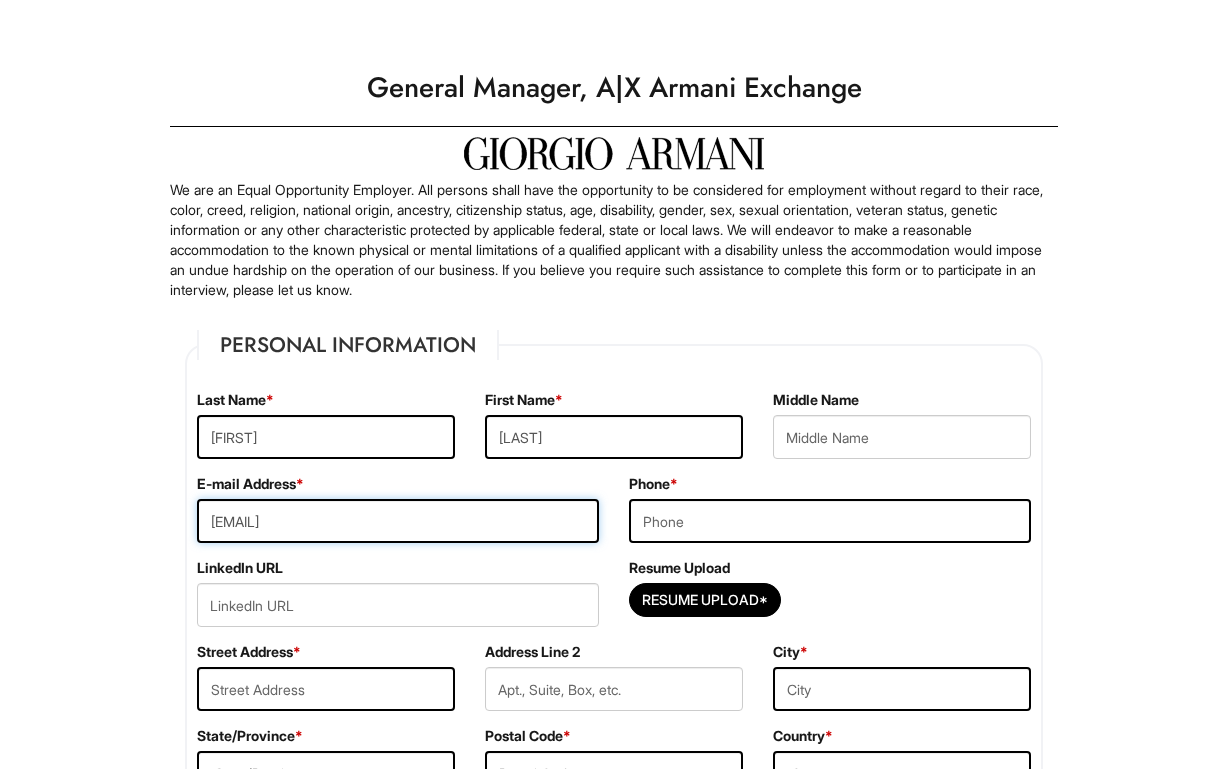 type on "[EMAIL]" 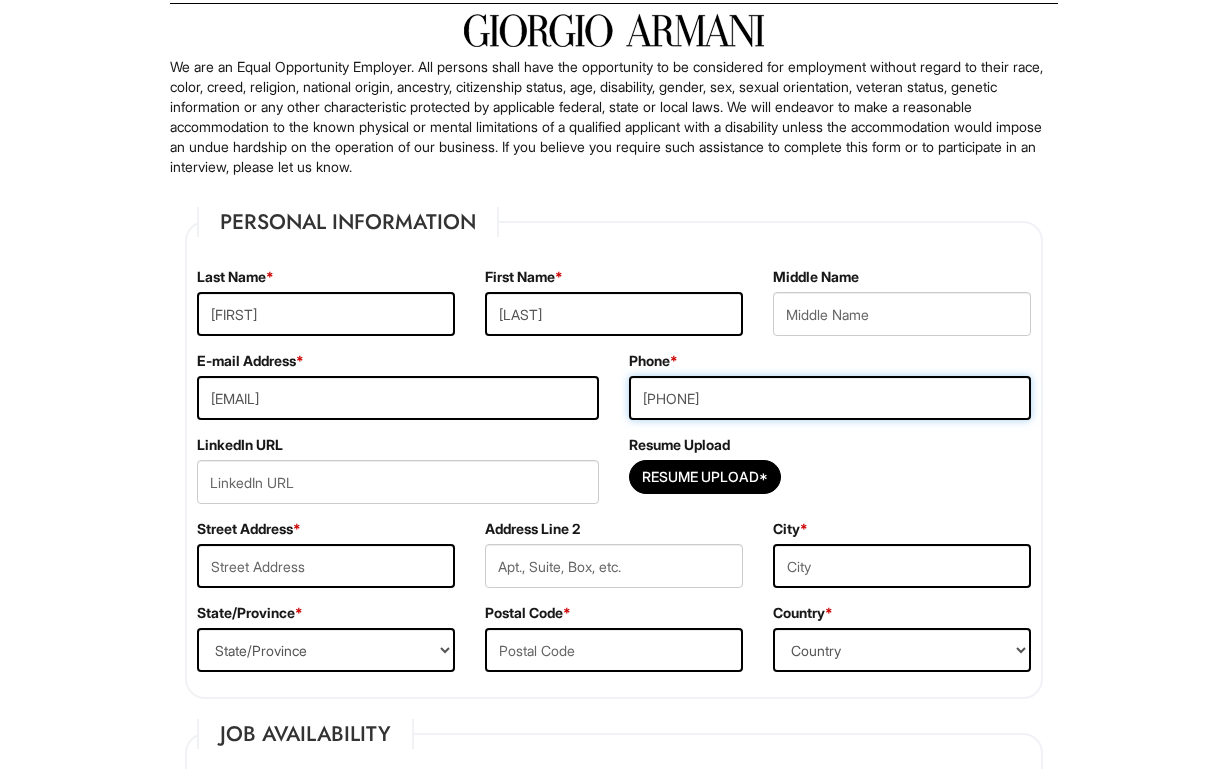 scroll, scrollTop: 127, scrollLeft: 0, axis: vertical 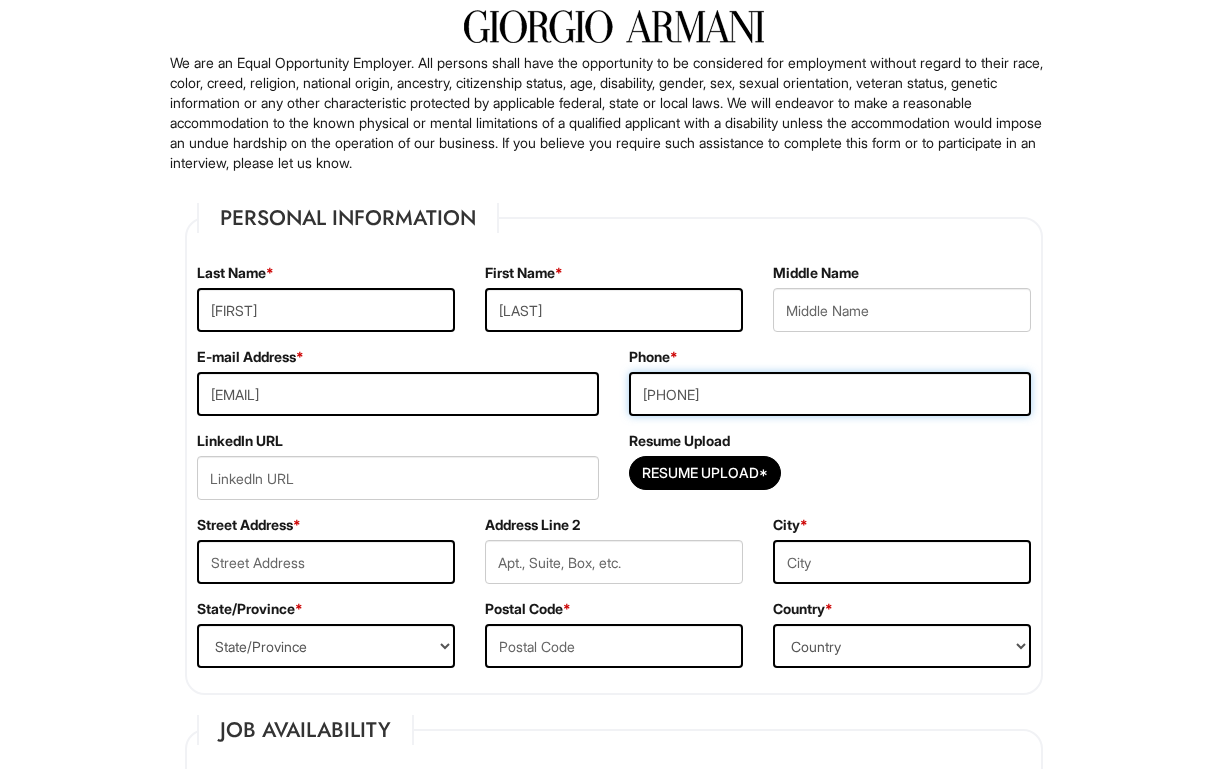 type on "[PHONE]" 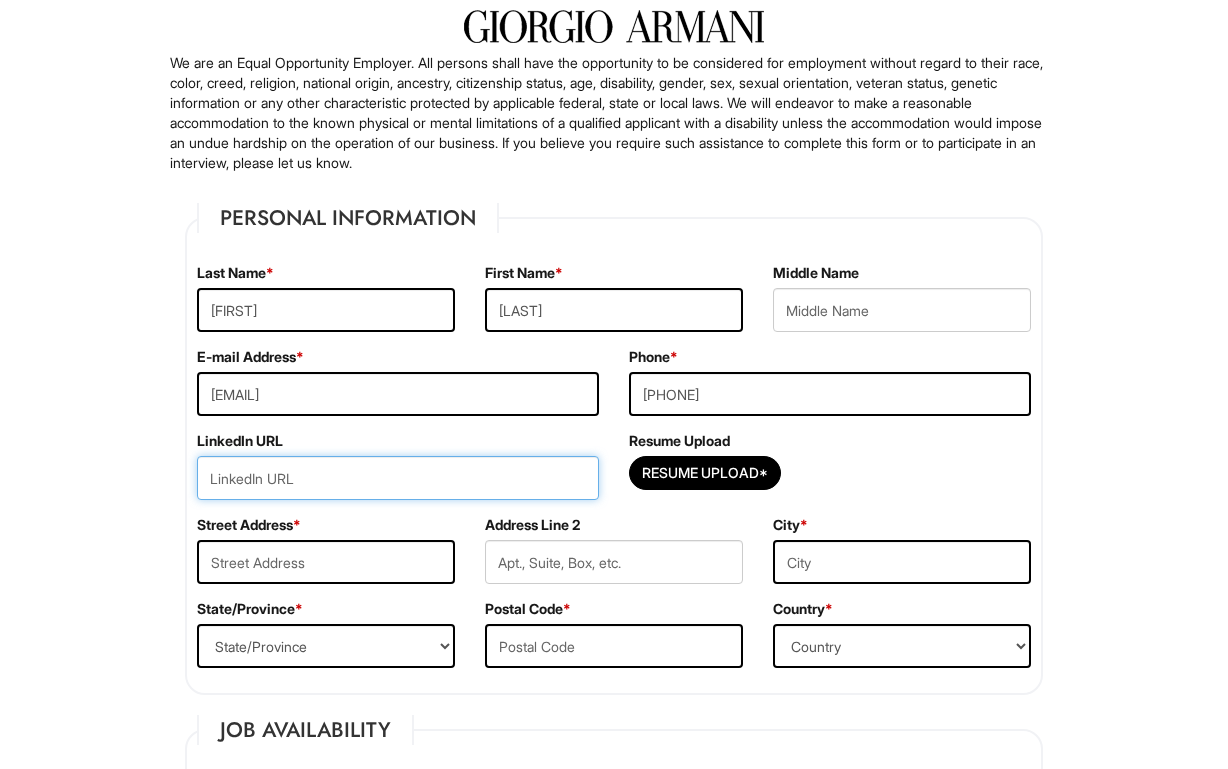 click at bounding box center [398, 478] 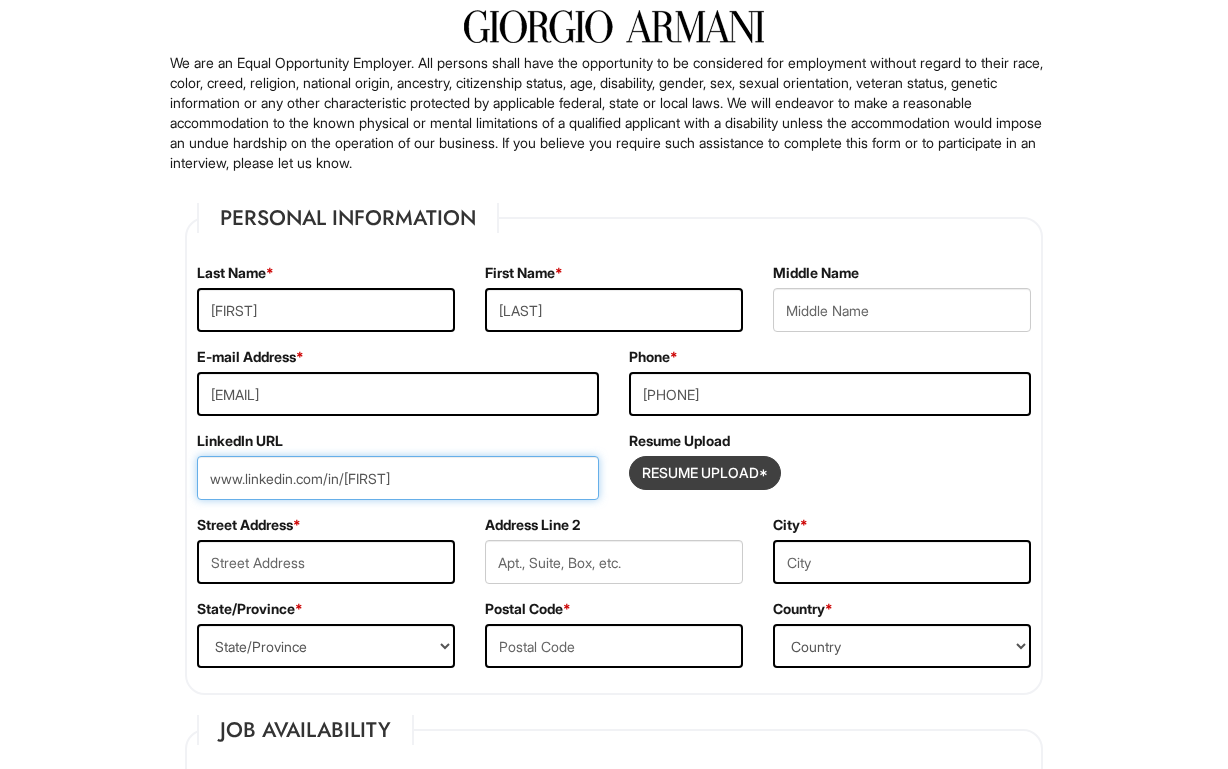 type on "www.linkedin.com/in/[FIRST]" 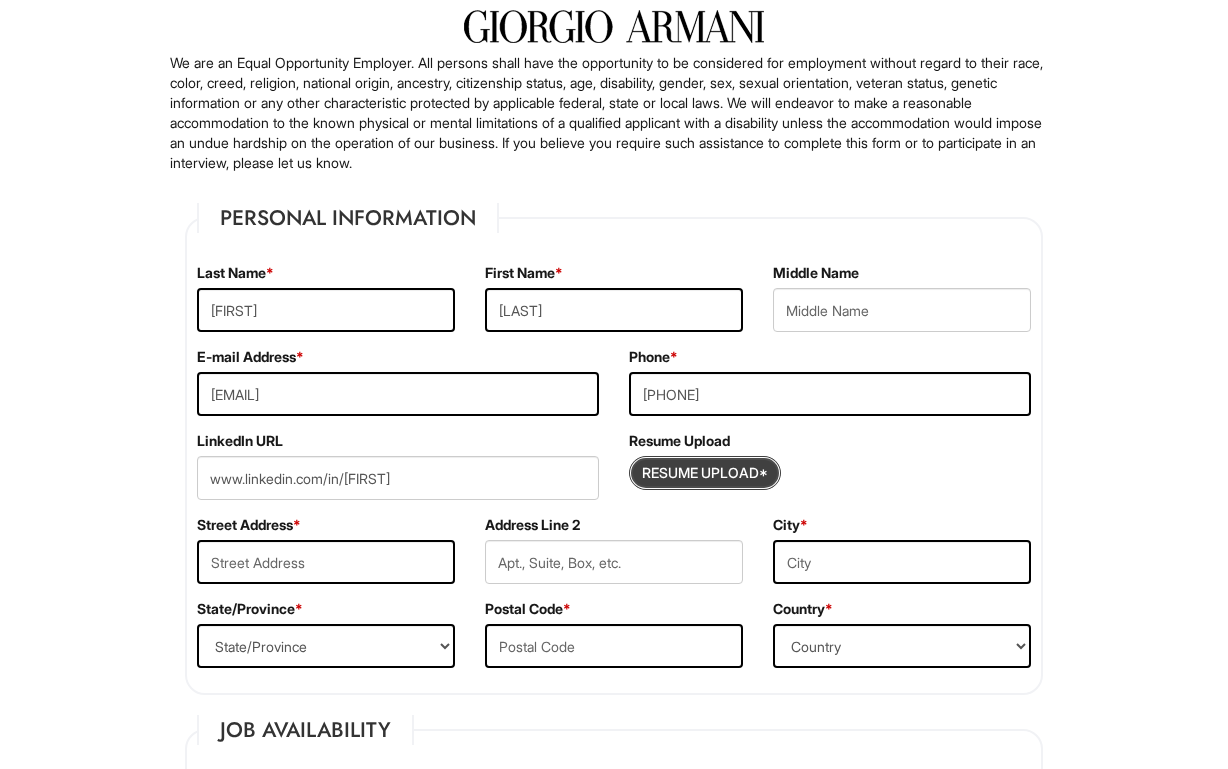 click at bounding box center (705, 473) 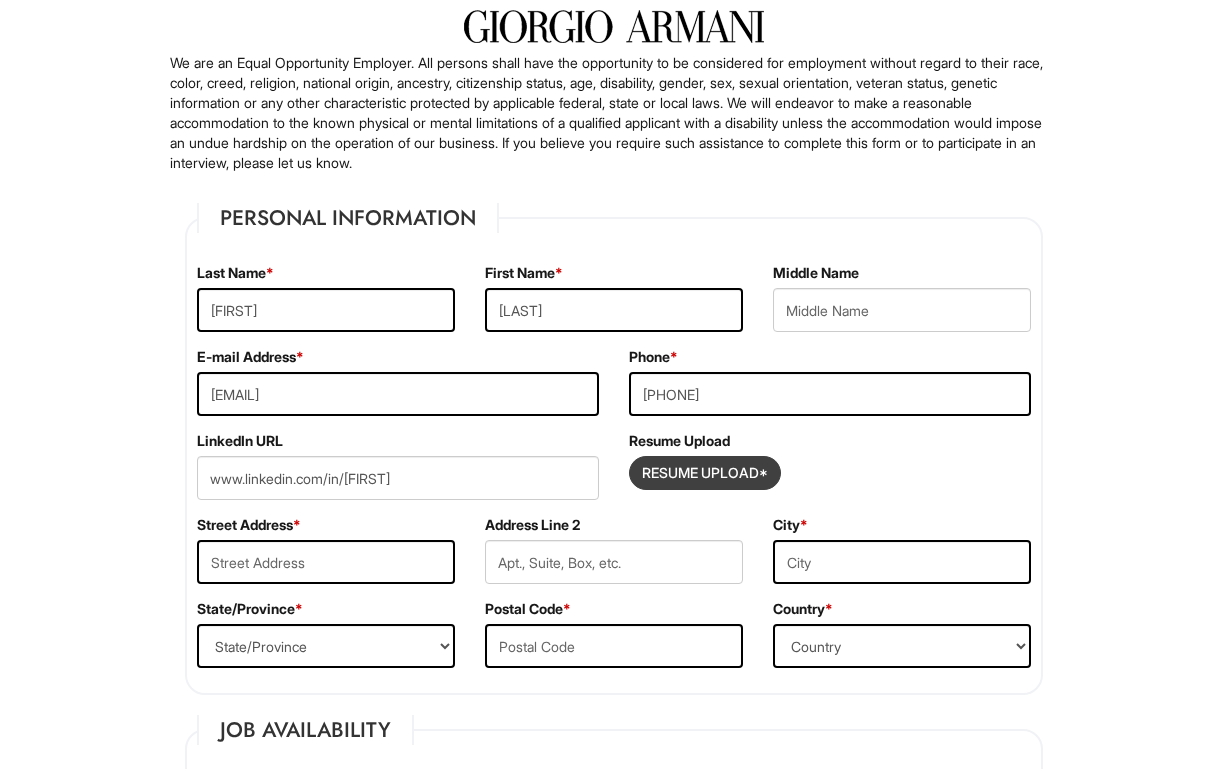 type on "[FILE_PATH][FIRST] [LAST]'s Resume .pdf" 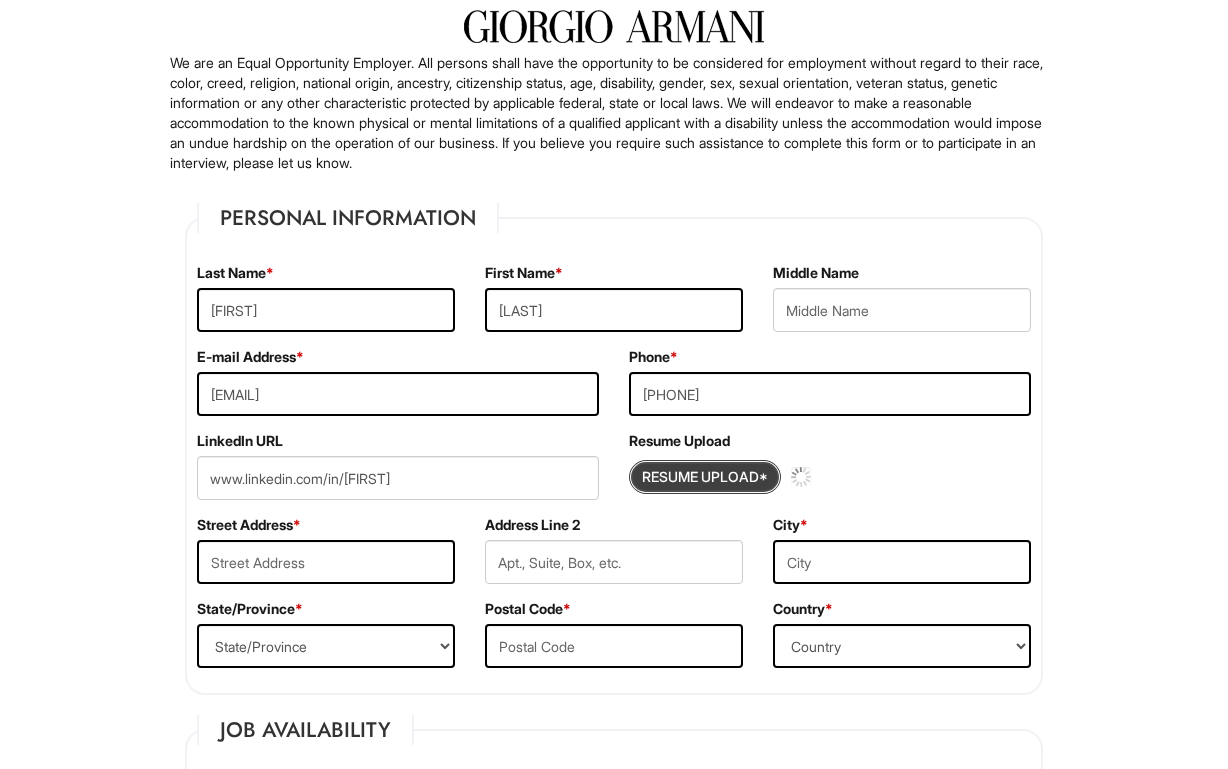 type 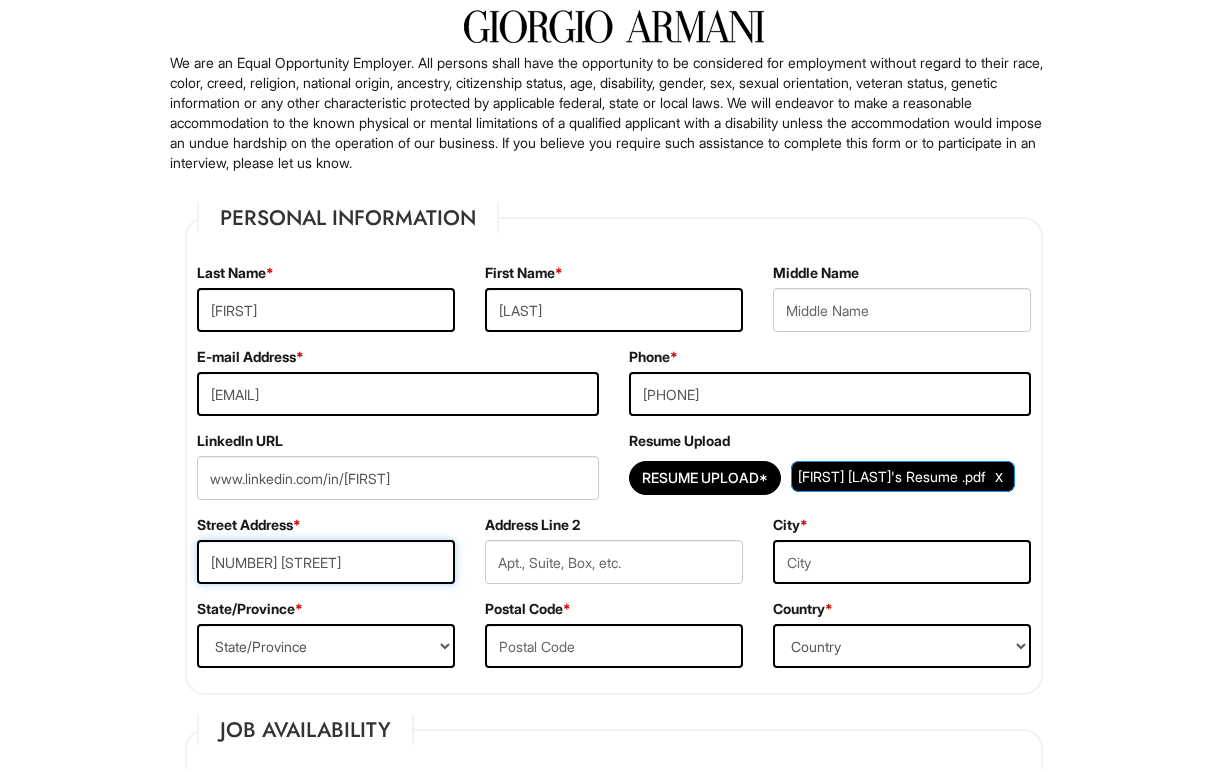 type on "[NUMBER] [STREET]" 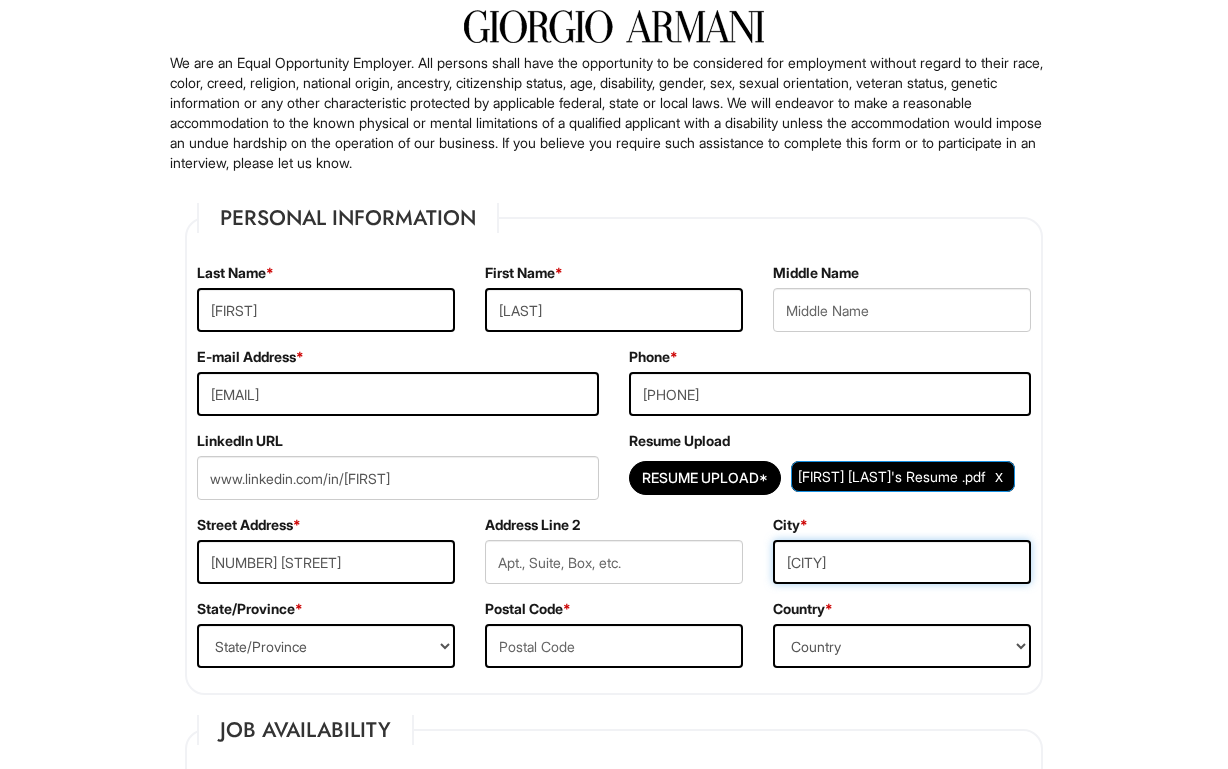 type on "[CITY]" 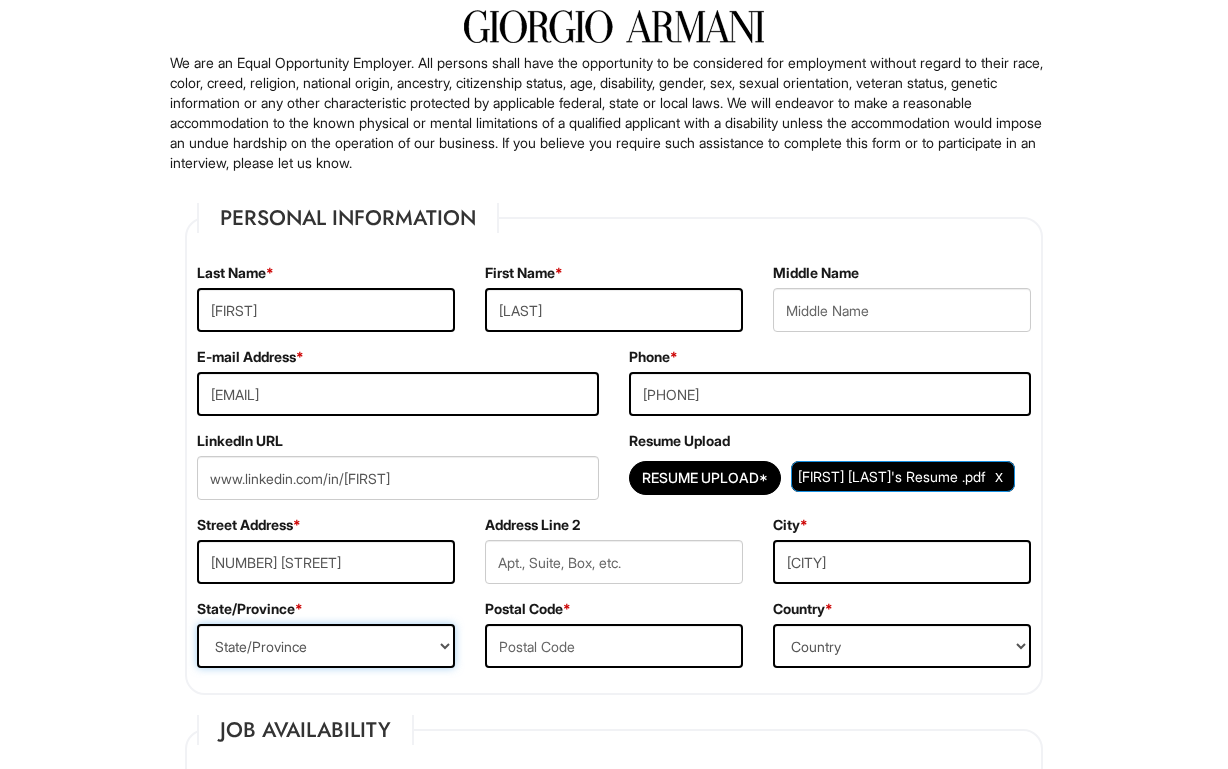 select on "[STATE]" 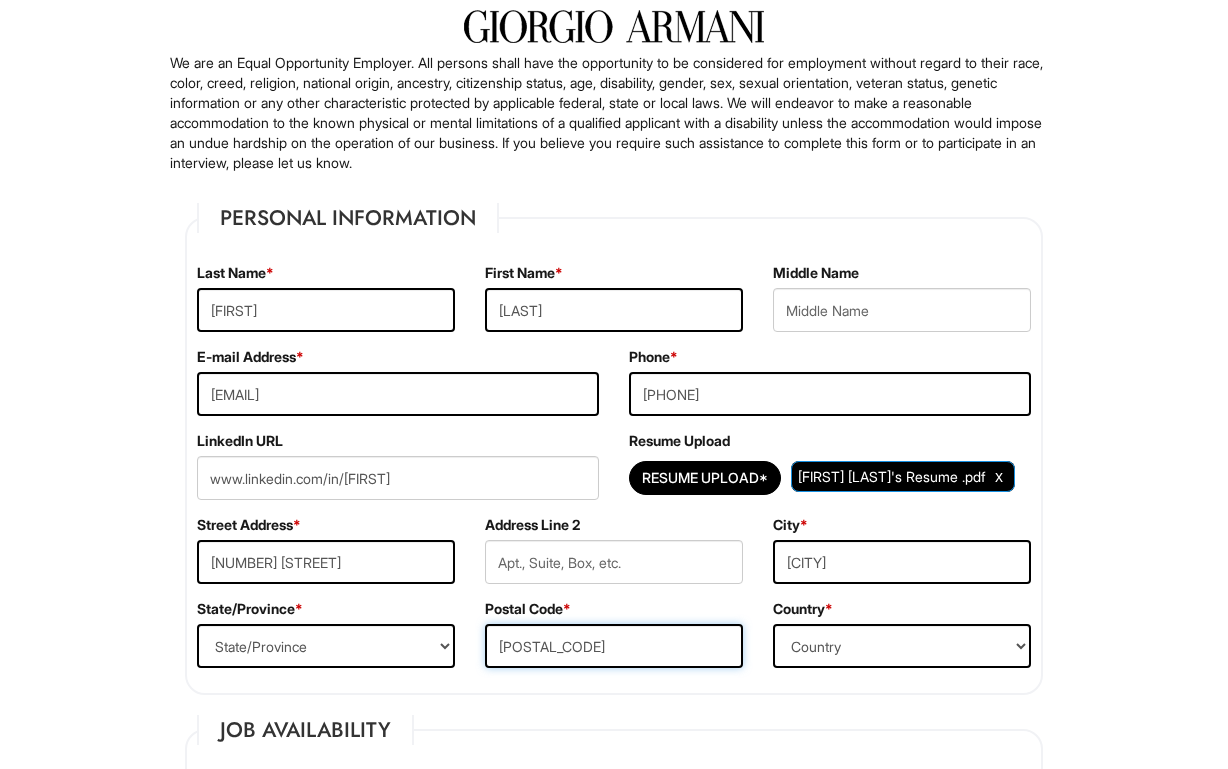 type on "[POSTAL_CODE]" 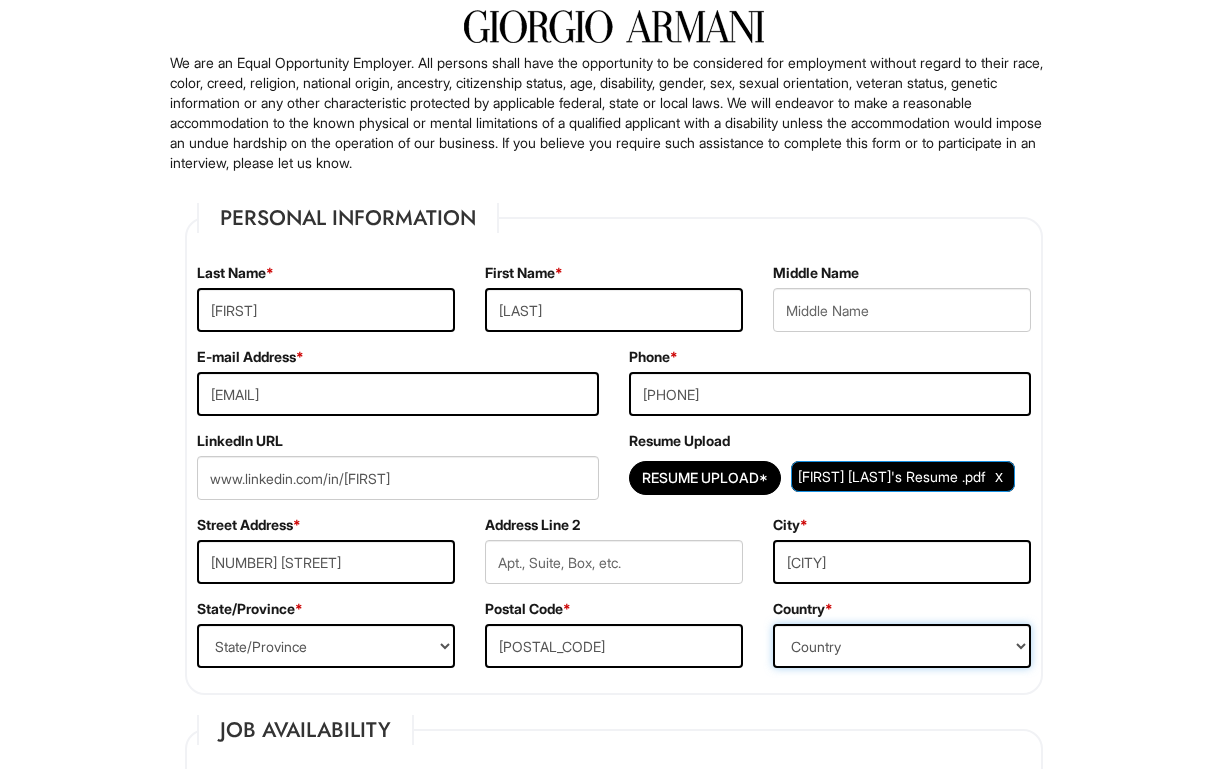 select on "United States of America" 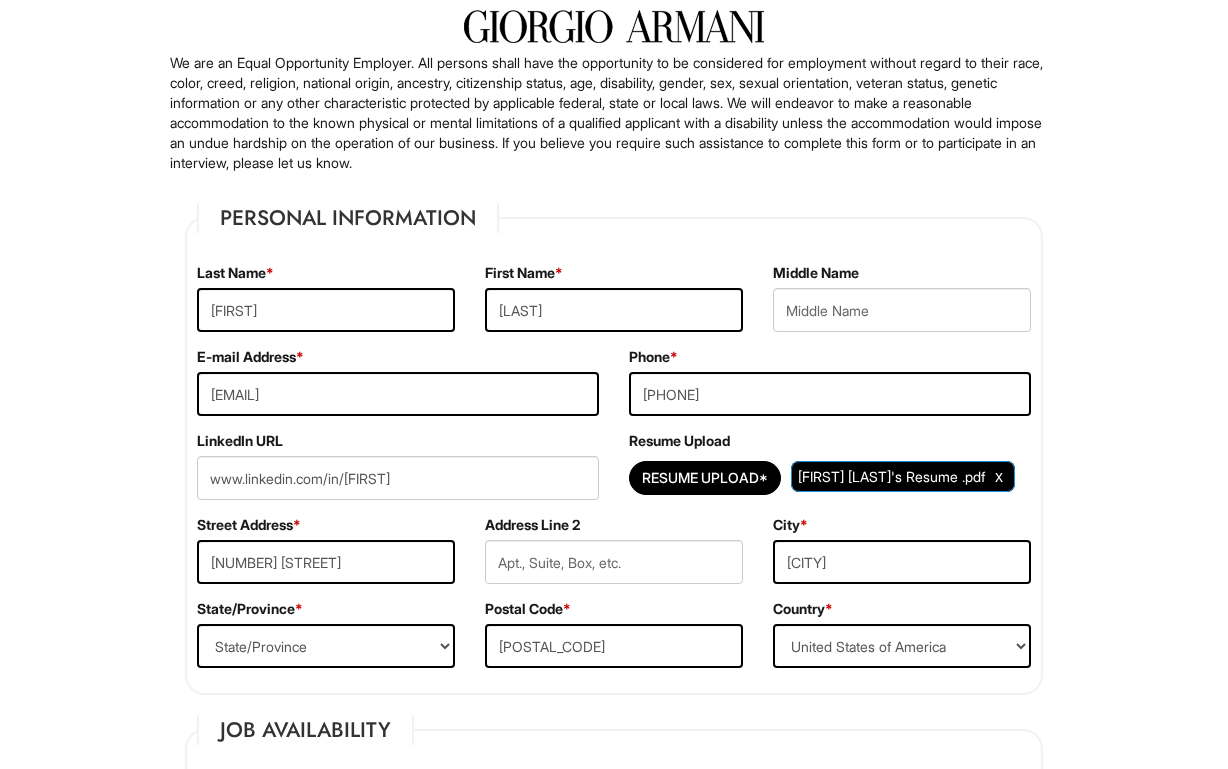 click on "Please Complete This Form 1 2 3 General Manager, A|X Armani Exchange PLEASE COMPLETE ALL REQUIRED FIELDS
We are an Equal Opportunity Employer. All persons shall have the opportunity to be considered for employment without regard to their race, color, creed, religion, national origin, ancestry, citizenship status, age, disability, gender, sex, sexual orientation, veteran status, genetic information or any other characteristic protected by applicable federal, state or local laws. We will endeavor to make a reasonable accommodation to the known physical or mental limitations of a qualified applicant with a disability unless the accommodation would impose an undue hardship on the operation of our business. If you believe you require such assistance to complete this form or to participate in an interview, please let us know.
Personal Information
Last Name  *   [FIRST]
First Name  *   [LAST]
Middle Name
E-mail Address  *   [EMAIL]
Phone  *   [PHONE]" at bounding box center [614, 1826] 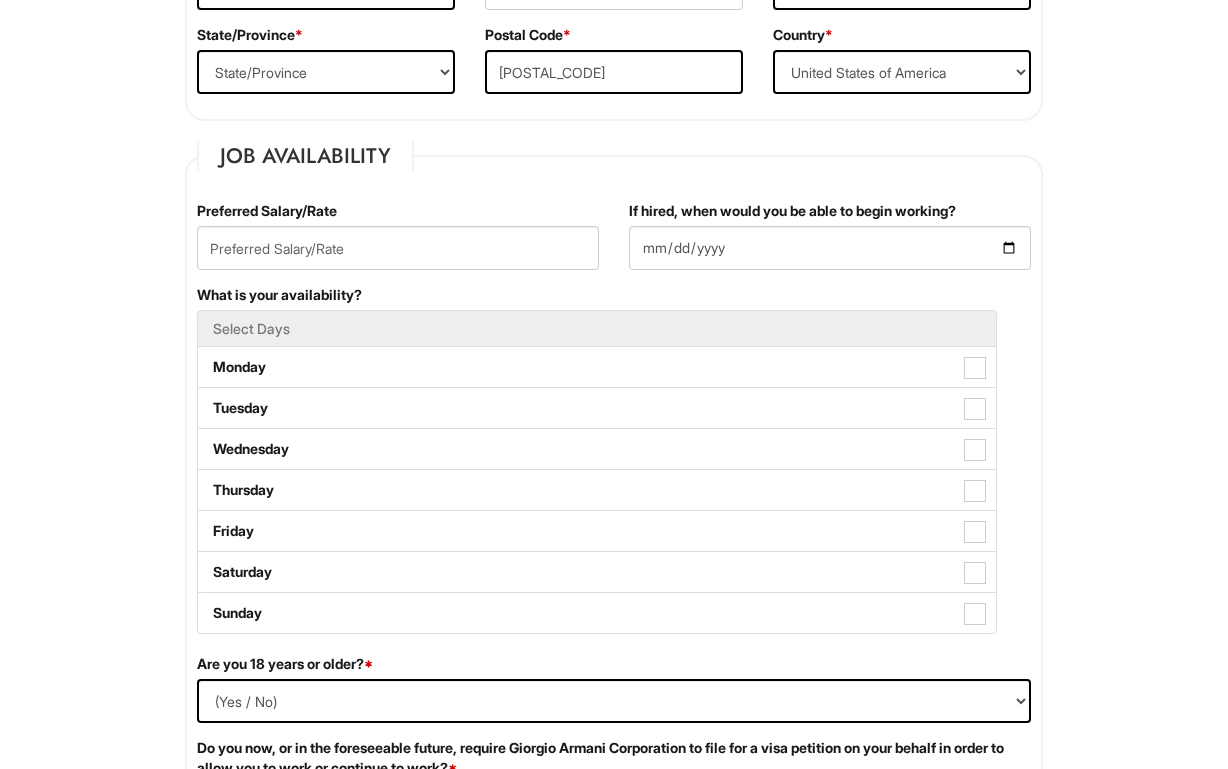 scroll, scrollTop: 736, scrollLeft: 0, axis: vertical 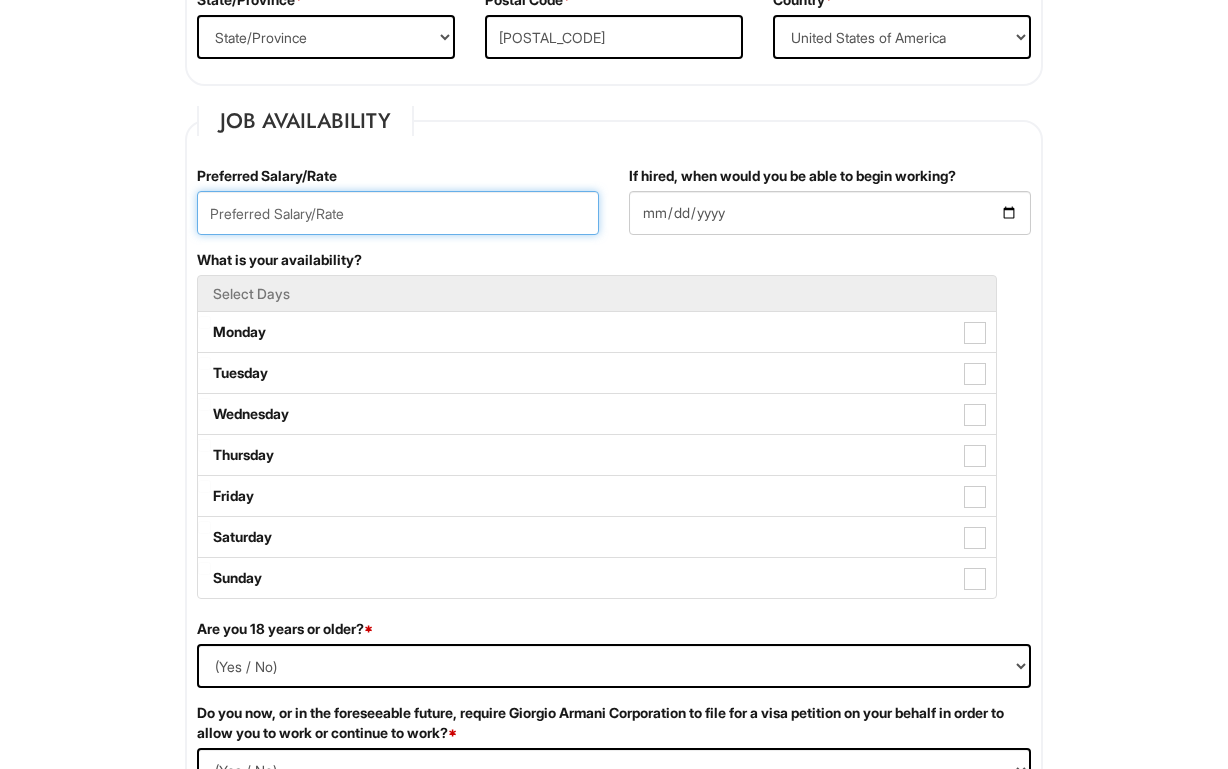 click at bounding box center (398, 213) 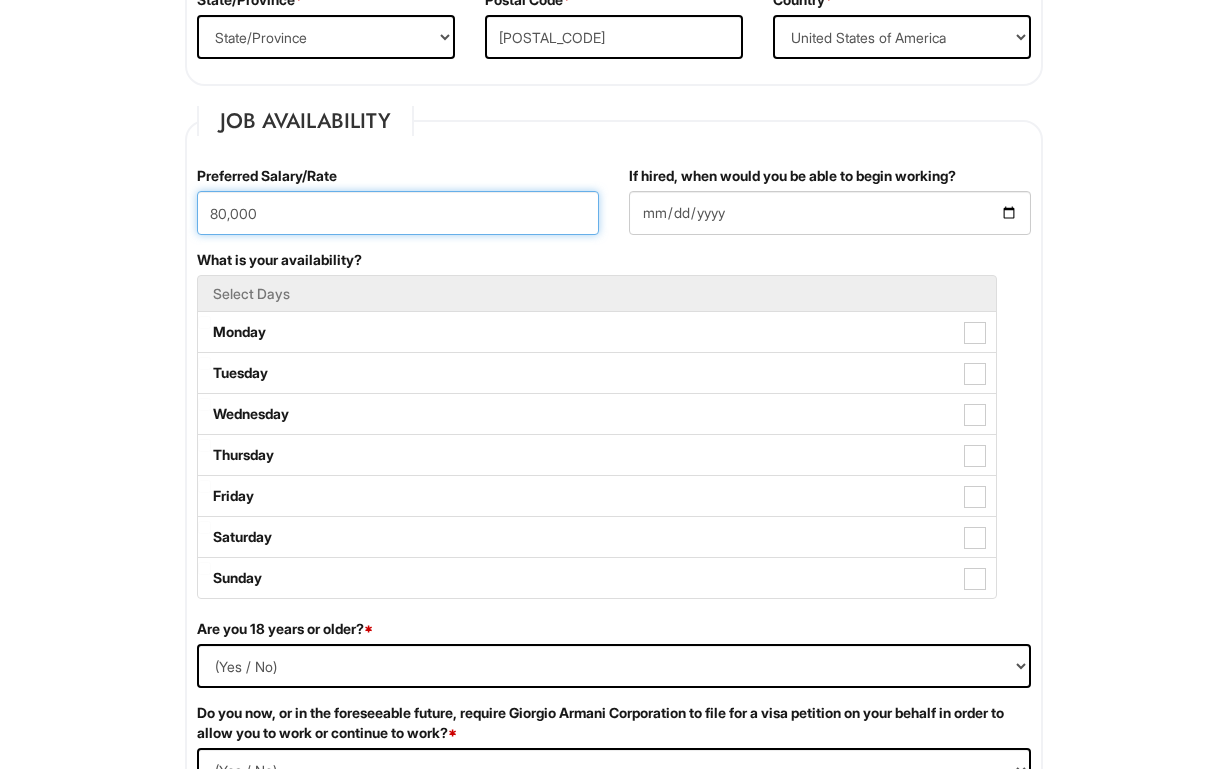 type on "80,000" 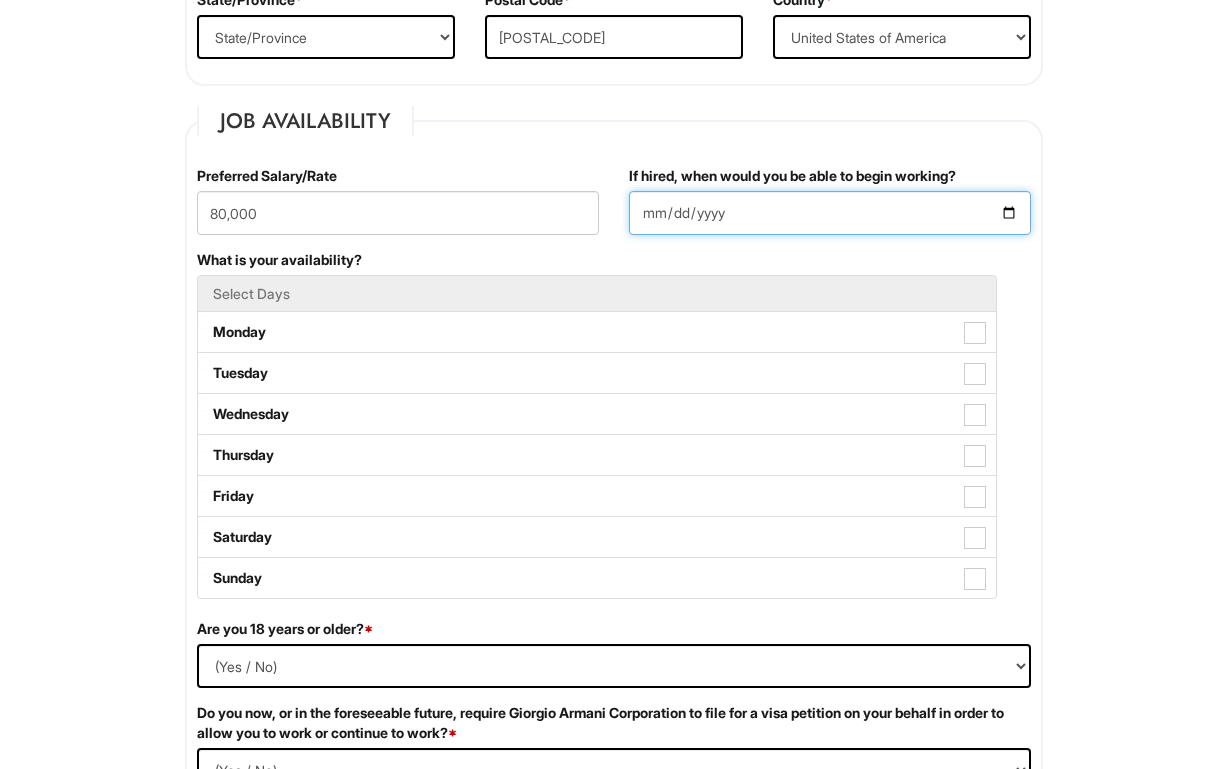 click on "If hired, when would you be able to begin working?" at bounding box center [830, 213] 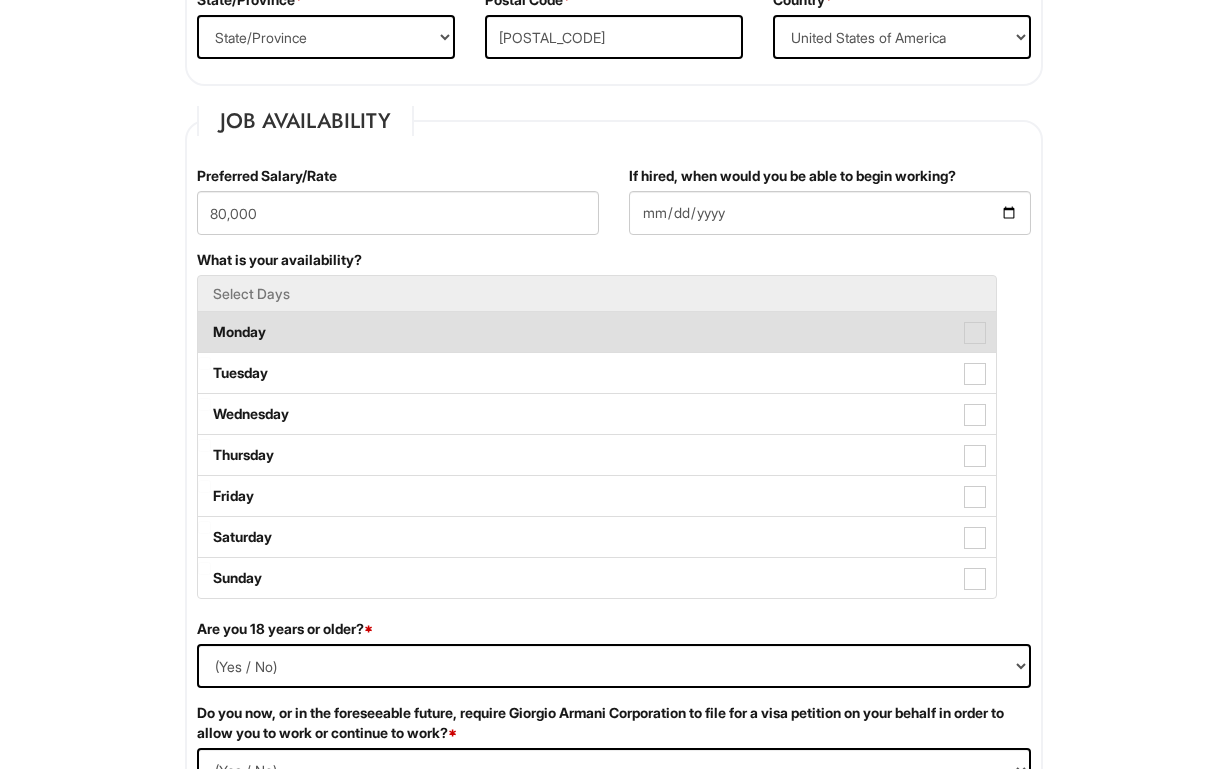 click on "Monday" at bounding box center [597, 332] 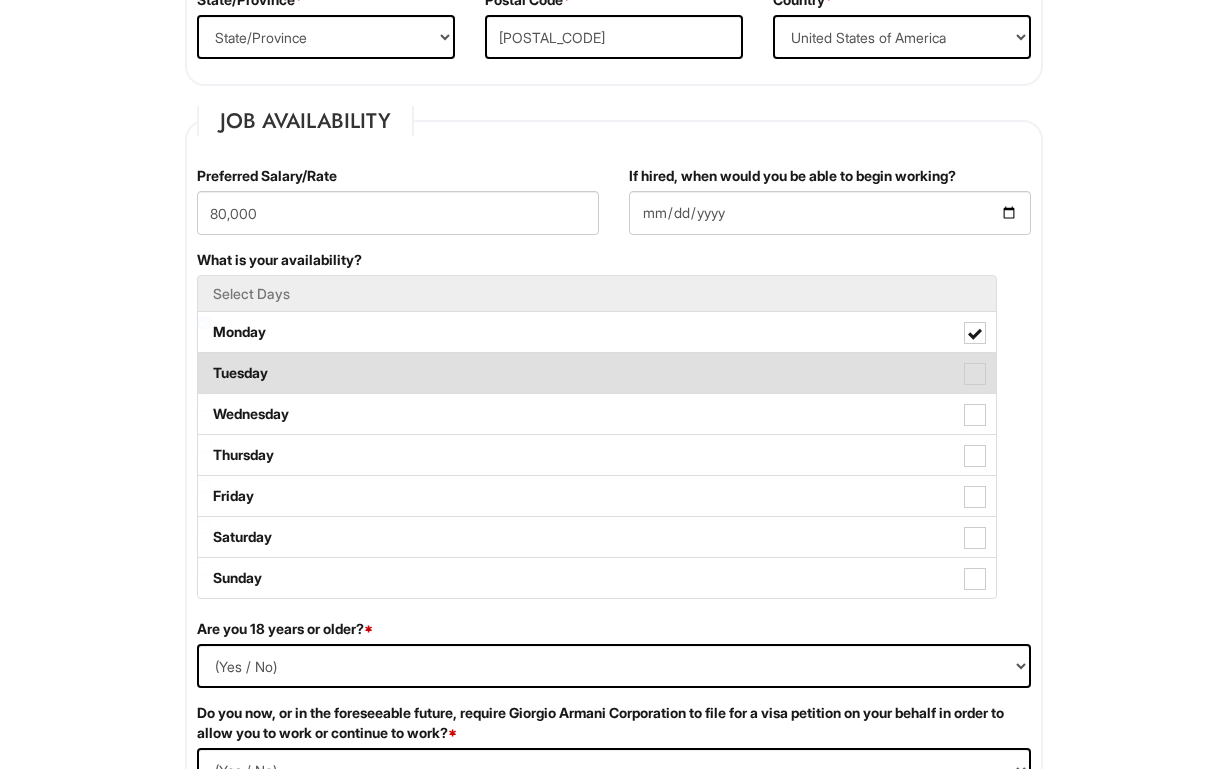 click on "Tuesday" at bounding box center [597, 373] 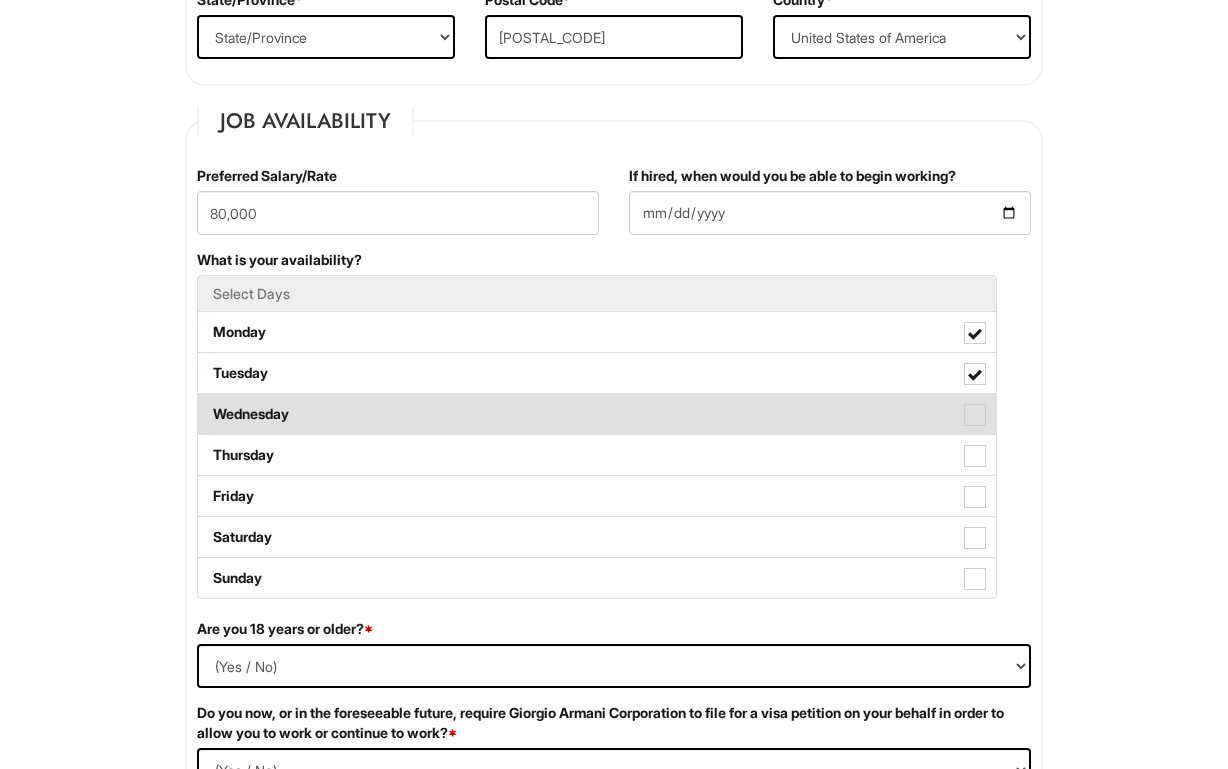 click on "Wednesday" at bounding box center [597, 414] 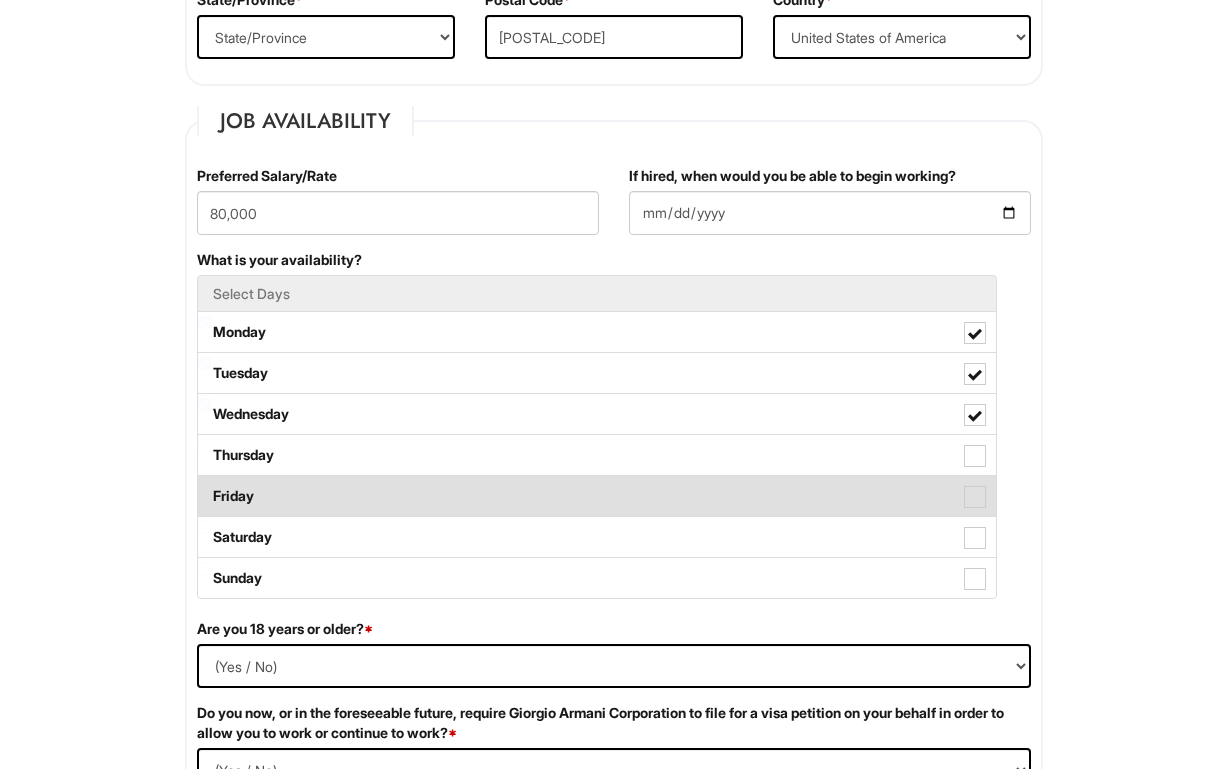 click on "Friday" at bounding box center (597, 496) 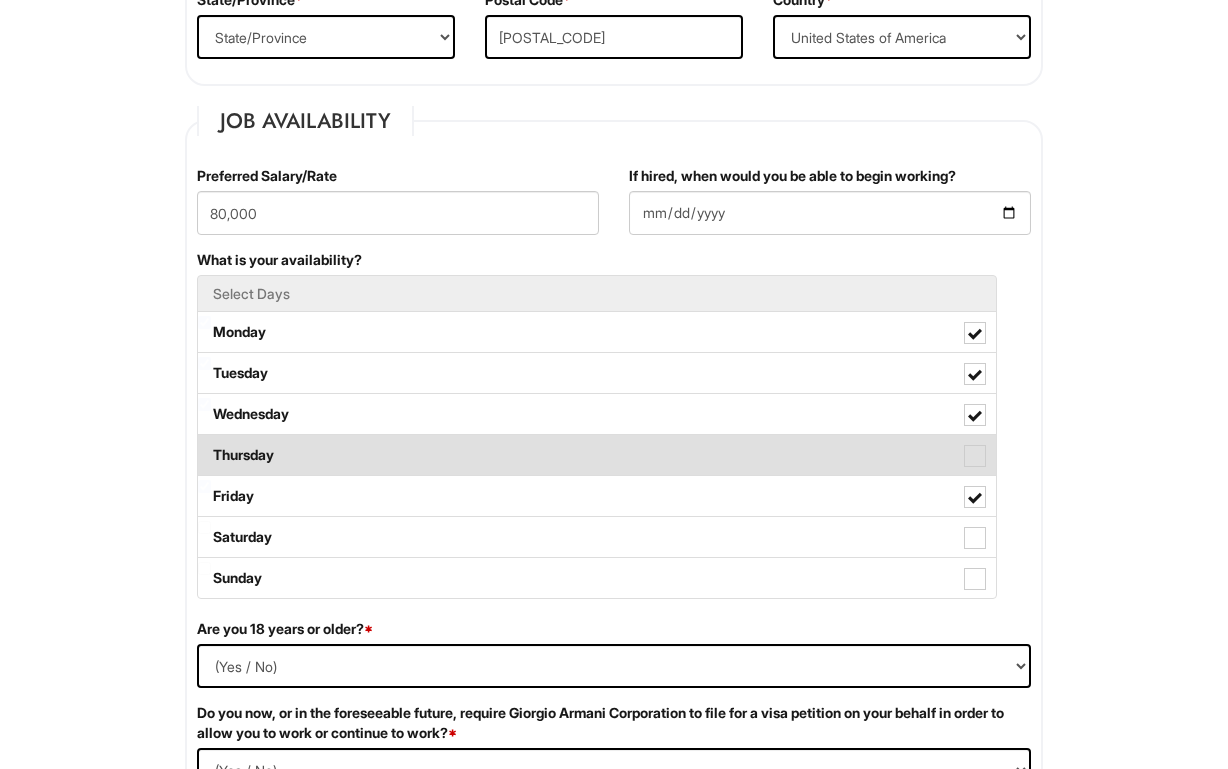 click on "Thursday" at bounding box center [597, 455] 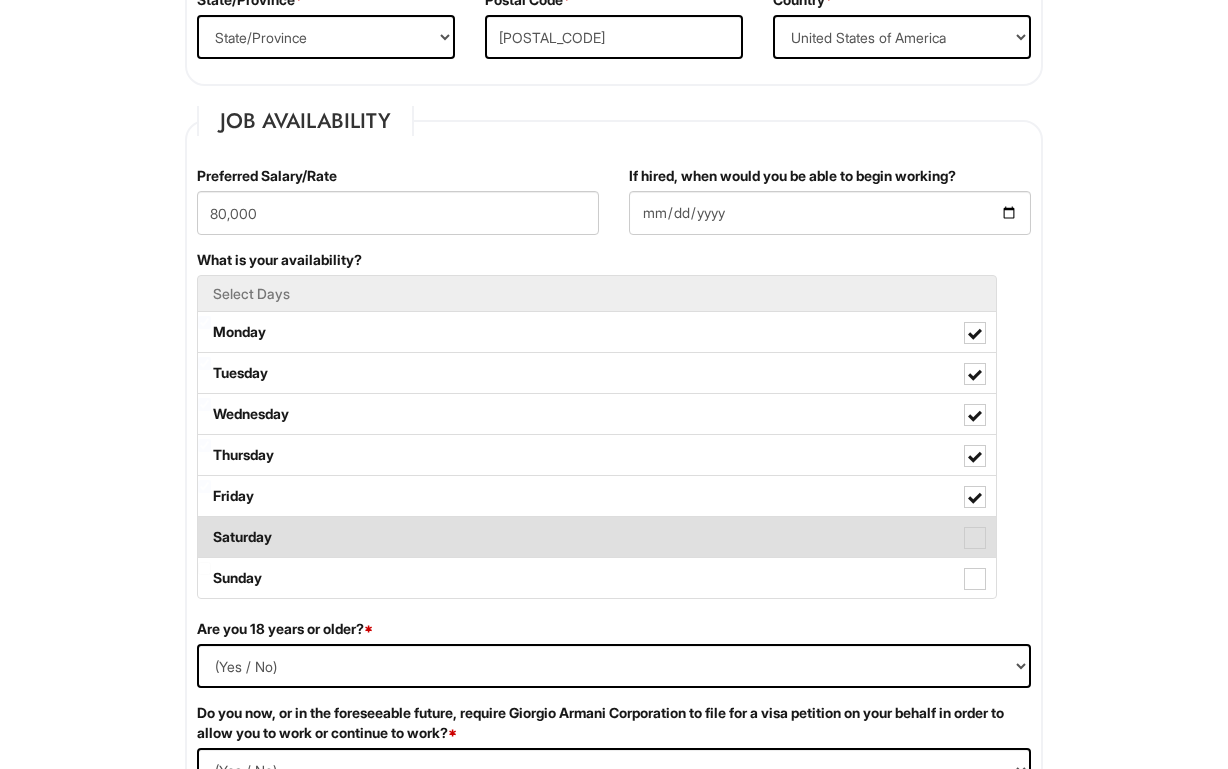click on "Saturday" at bounding box center (597, 537) 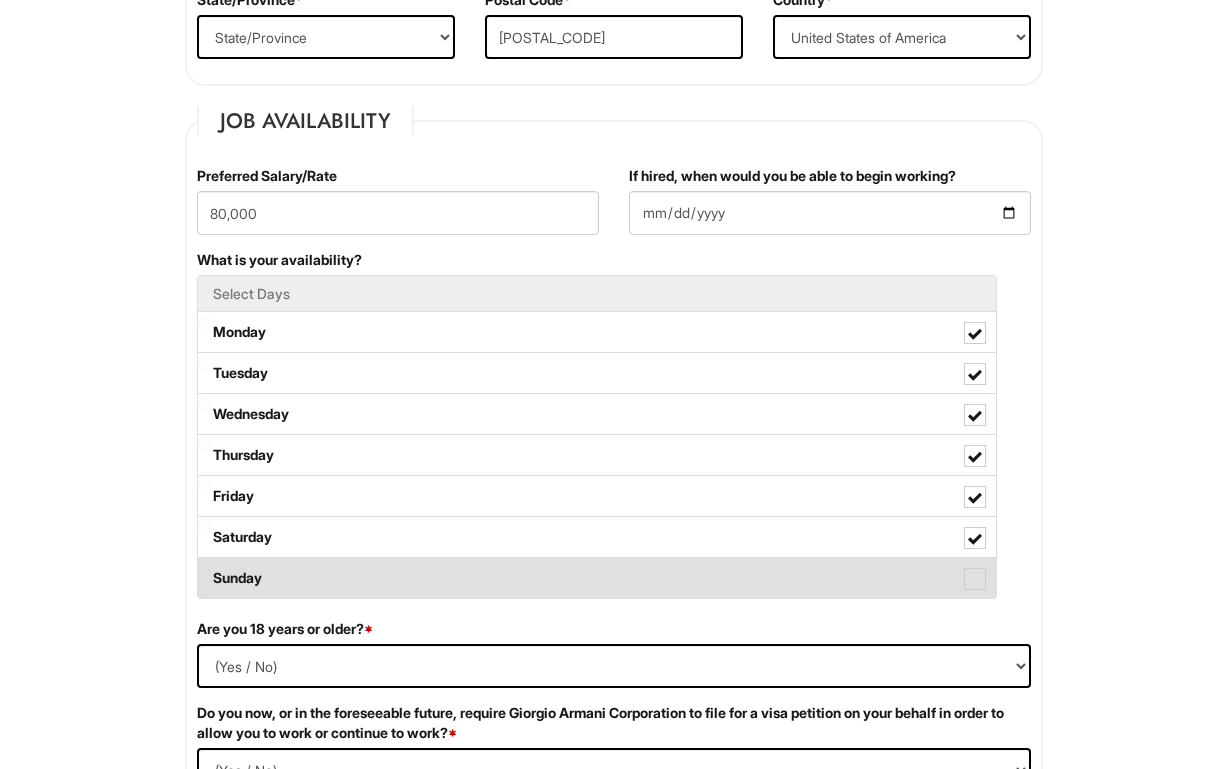 click on "Sunday" at bounding box center (597, 578) 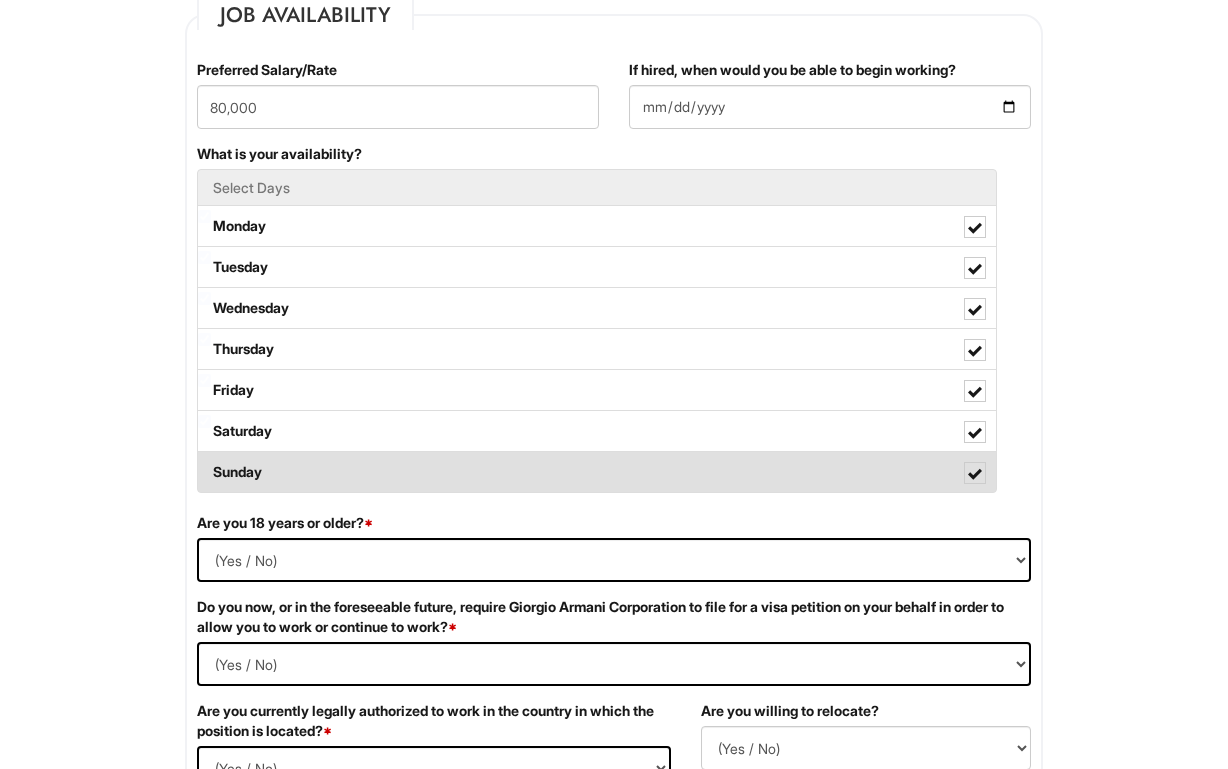 scroll, scrollTop: 899, scrollLeft: 0, axis: vertical 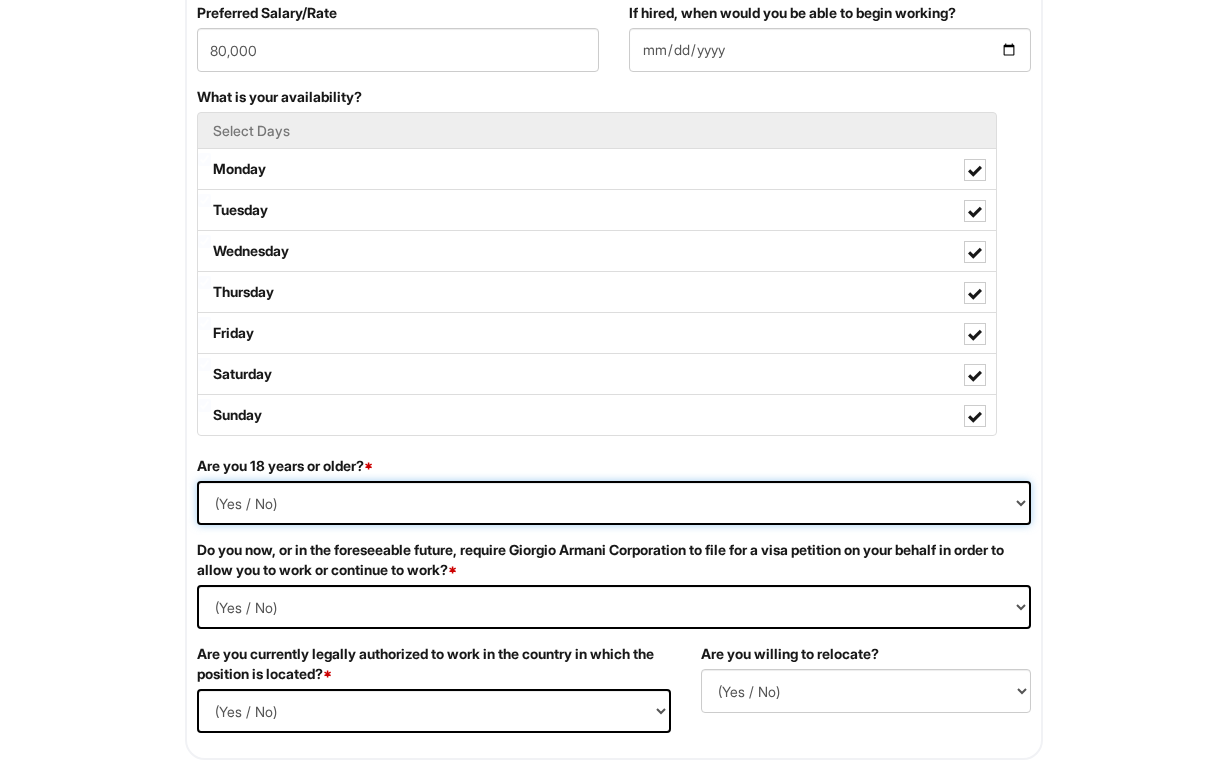select on "Yes" 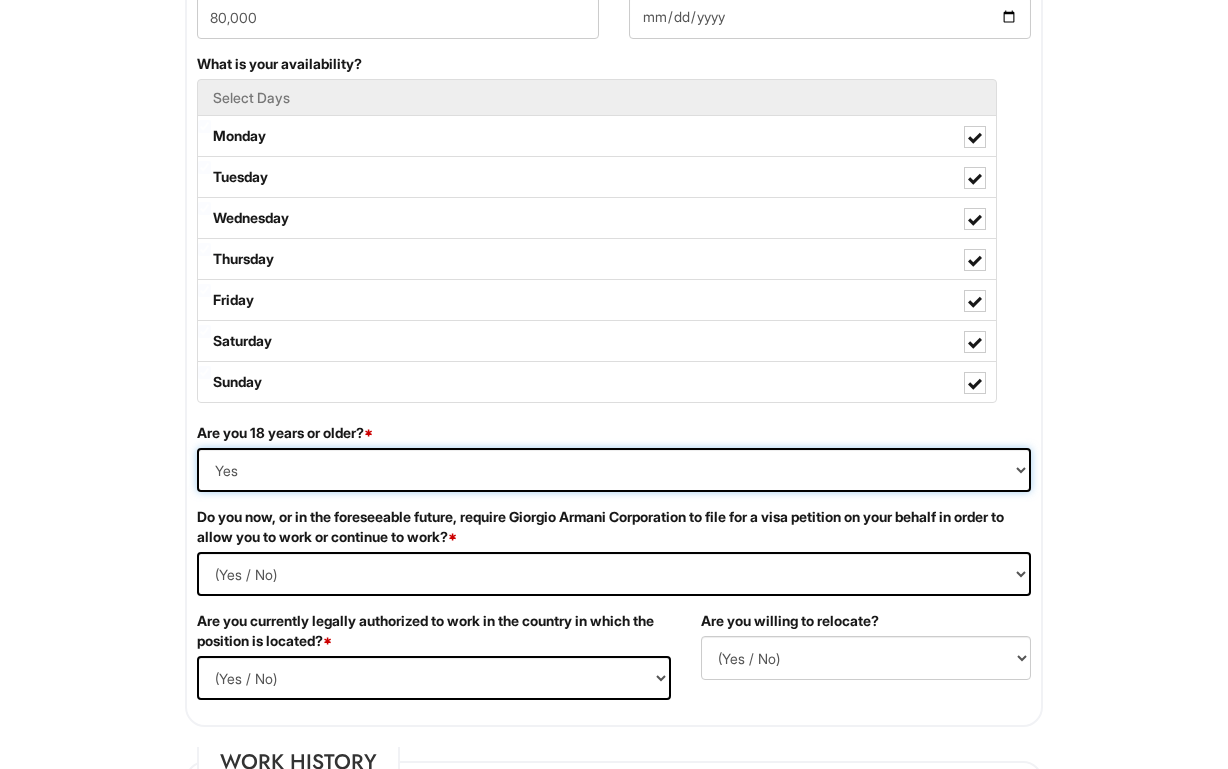 scroll, scrollTop: 980, scrollLeft: 0, axis: vertical 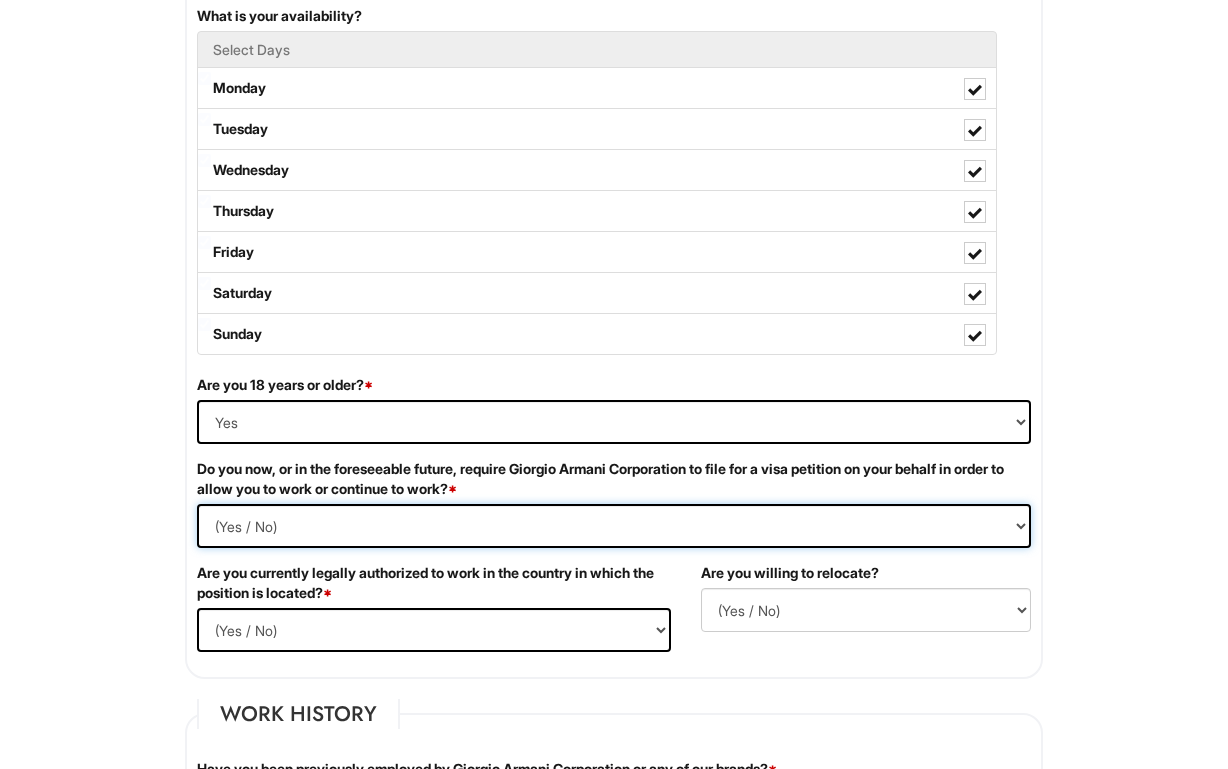 select on "No" 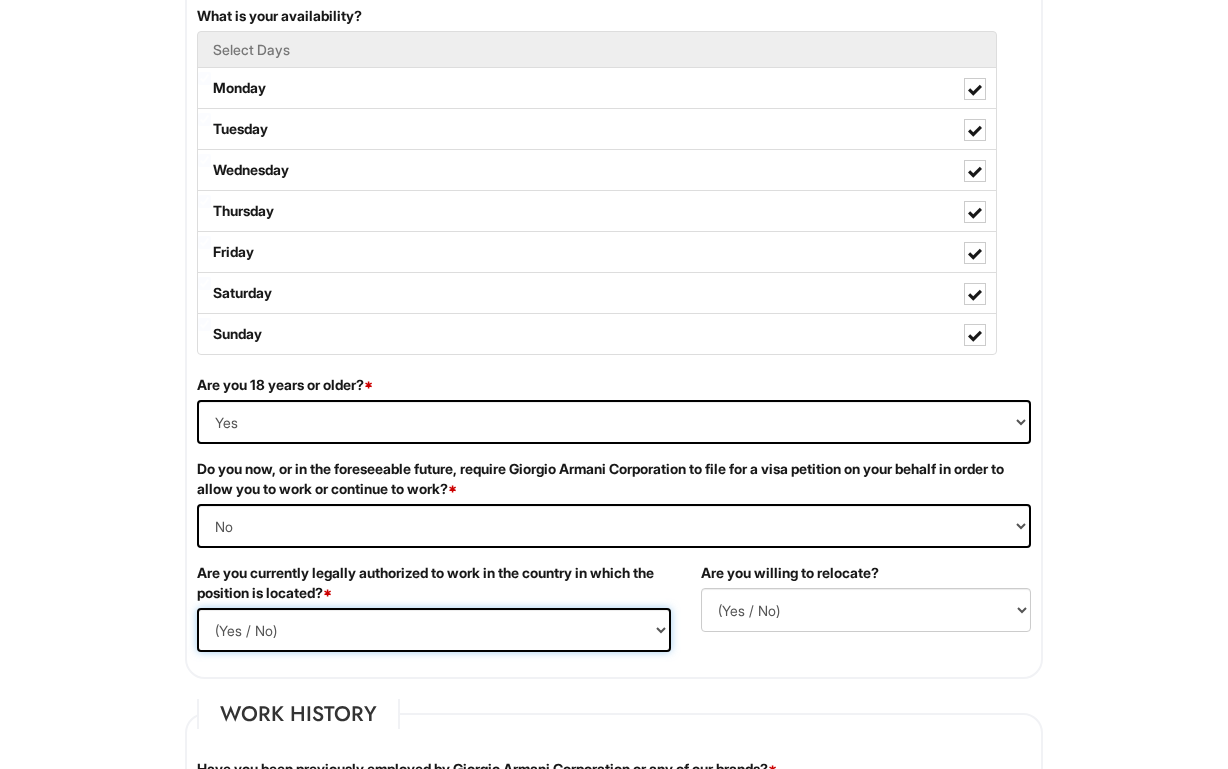 select on "Yes" 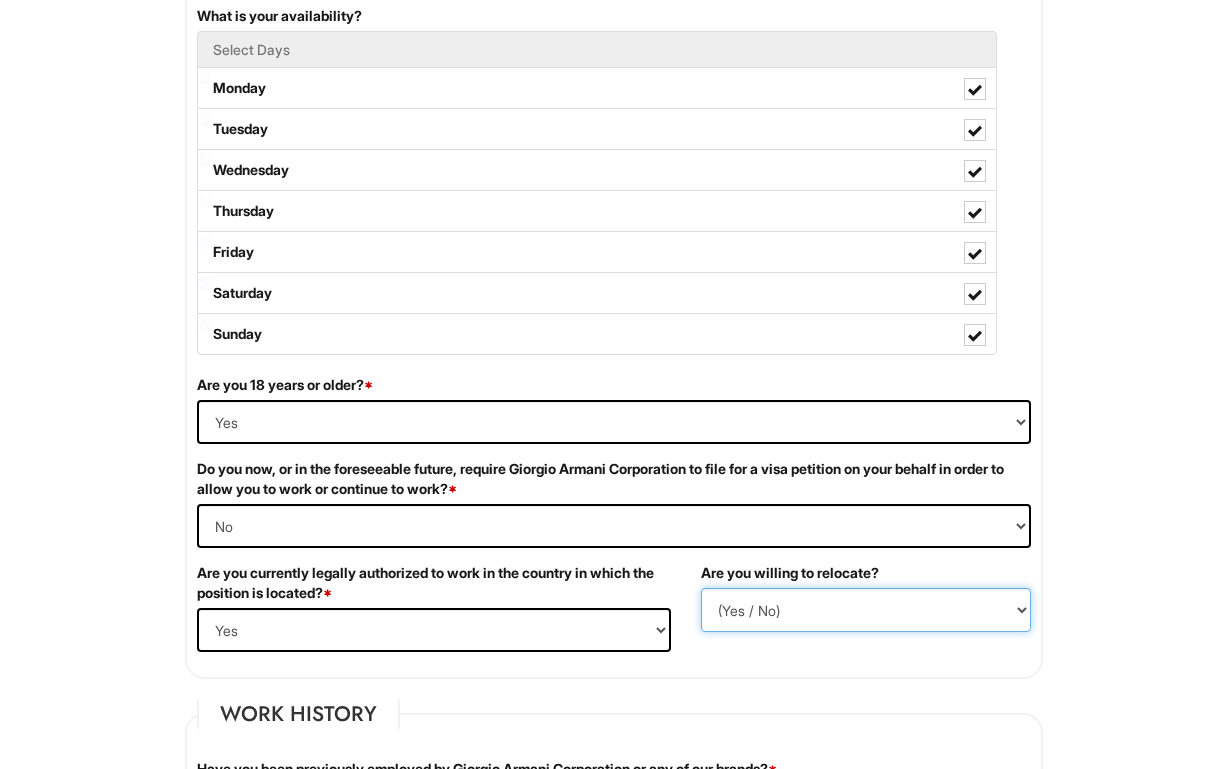 select on "Y" 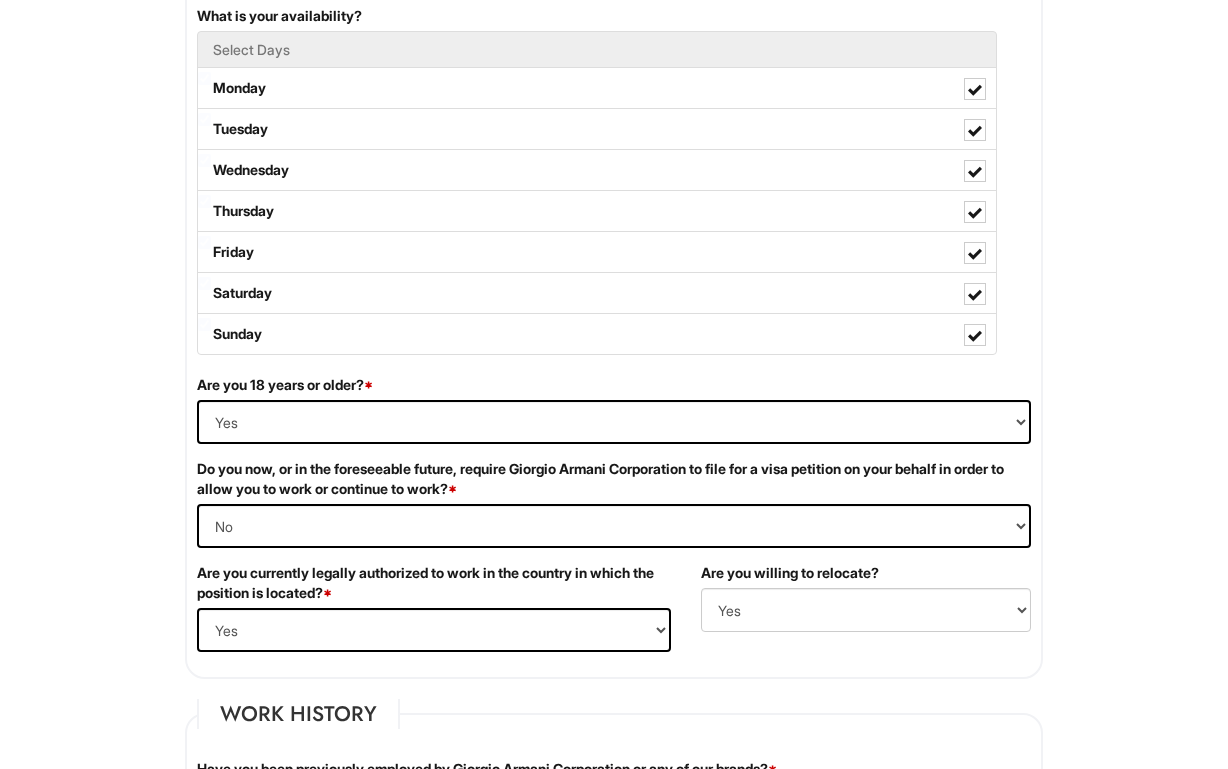 click on "Please Complete This Form 1 2 3 General Manager, A|X Armani Exchange PLEASE COMPLETE ALL REQUIRED FIELDS
We are an Equal Opportunity Employer. All persons shall have the opportunity to be considered for employment without regard to their race, color, creed, religion, national origin, ancestry, citizenship status, age, disability, gender, sex, sexual orientation, veteran status, genetic information or any other characteristic protected by applicable federal, state or local laws. We will endeavor to make a reasonable accommodation to the known physical or mental limitations of a qualified applicant with a disability unless the accommodation would impose an undue hardship on the operation of our business. If you believe you require such assistance to complete this form or to participate in an interview, please let us know.
Personal Information
Last Name  *   [FIRST]
First Name  *   [LAST]
Middle Name
E-mail Address  *   [EMAIL]
Phone  *   [PHONE]" at bounding box center [614, 973] 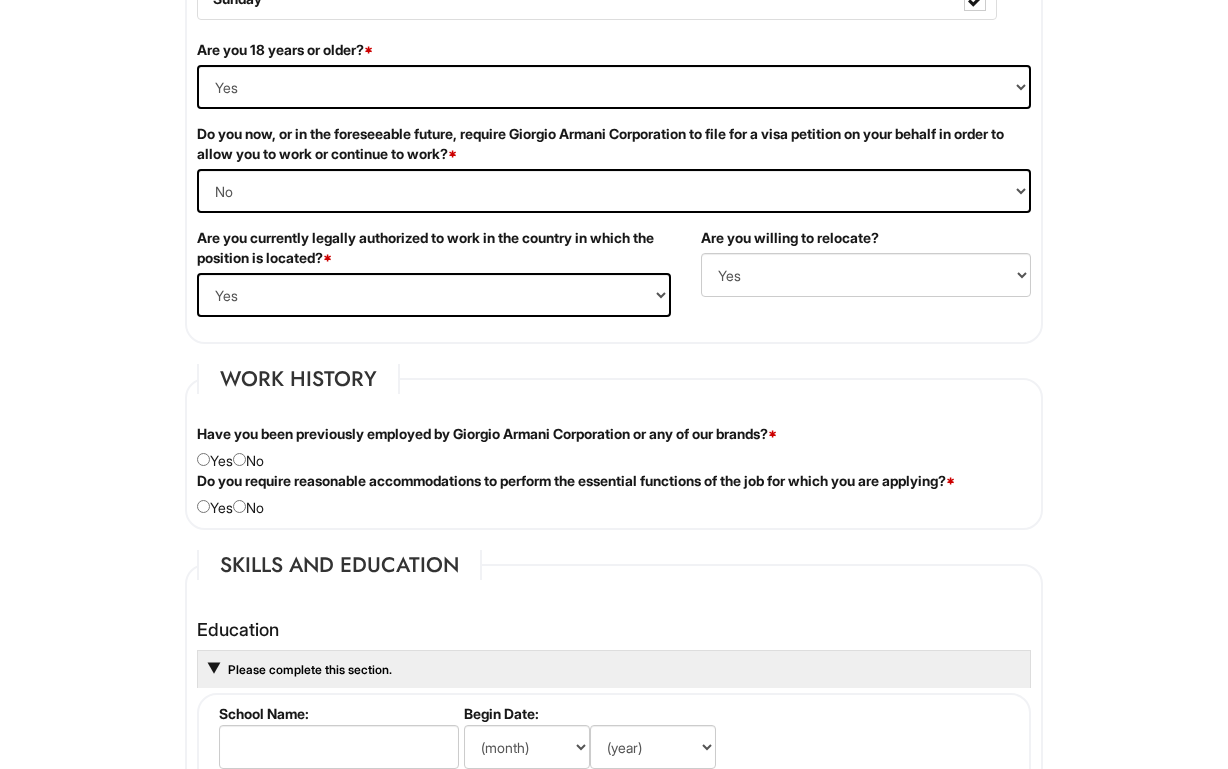 scroll, scrollTop: 1314, scrollLeft: 0, axis: vertical 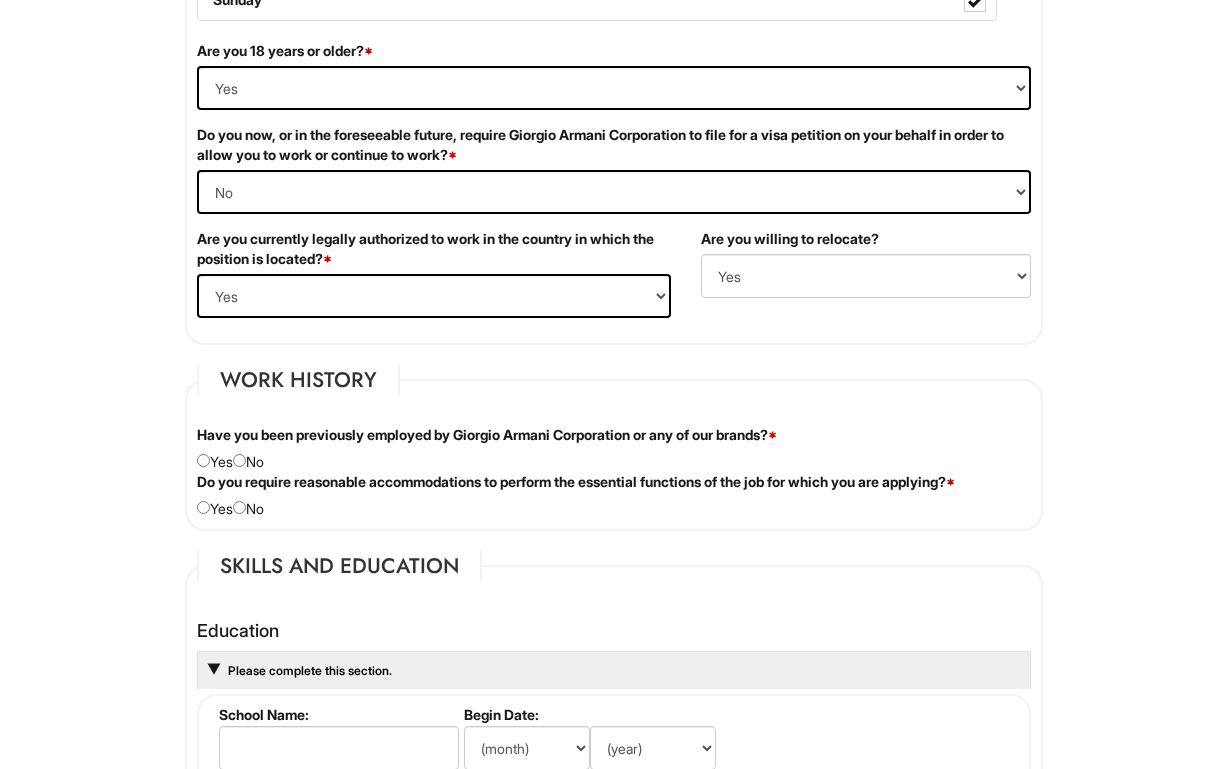 click on "Have you been previously employed by Giorgio Armani Corporation or any of our brands? *    Yes   No" at bounding box center (614, 448) 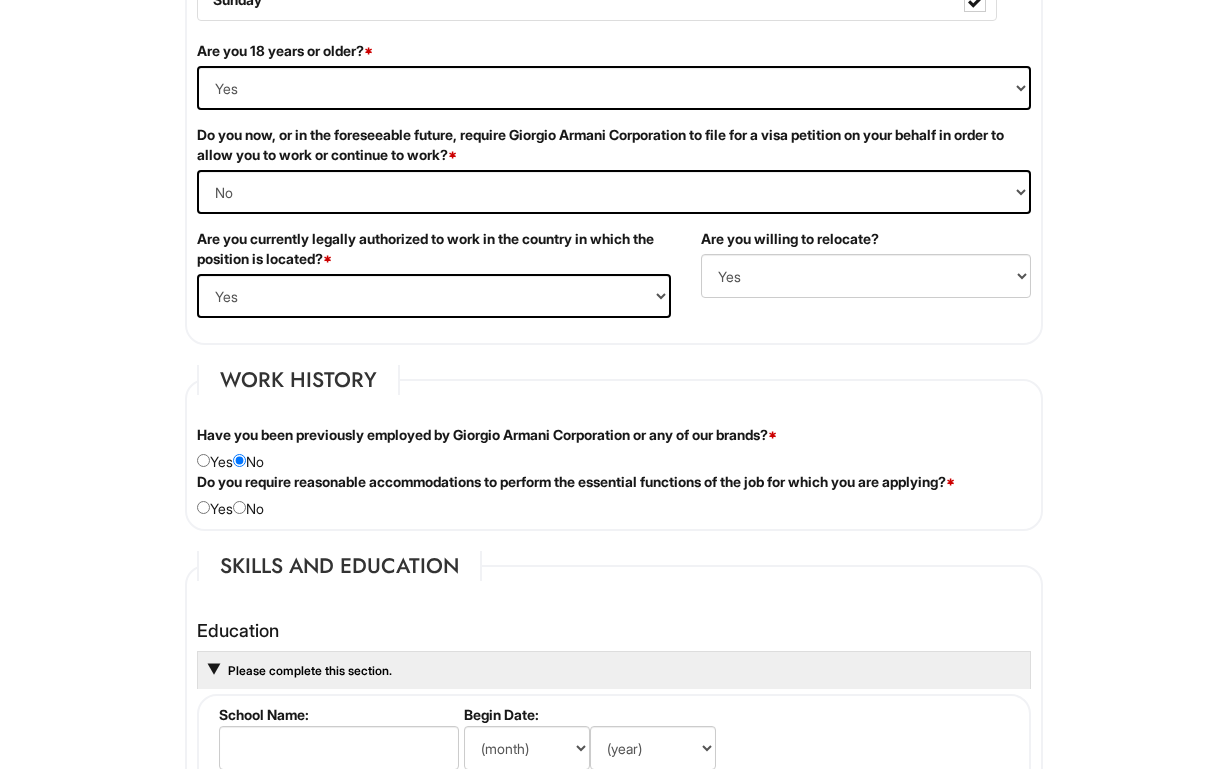 click at bounding box center [239, 507] 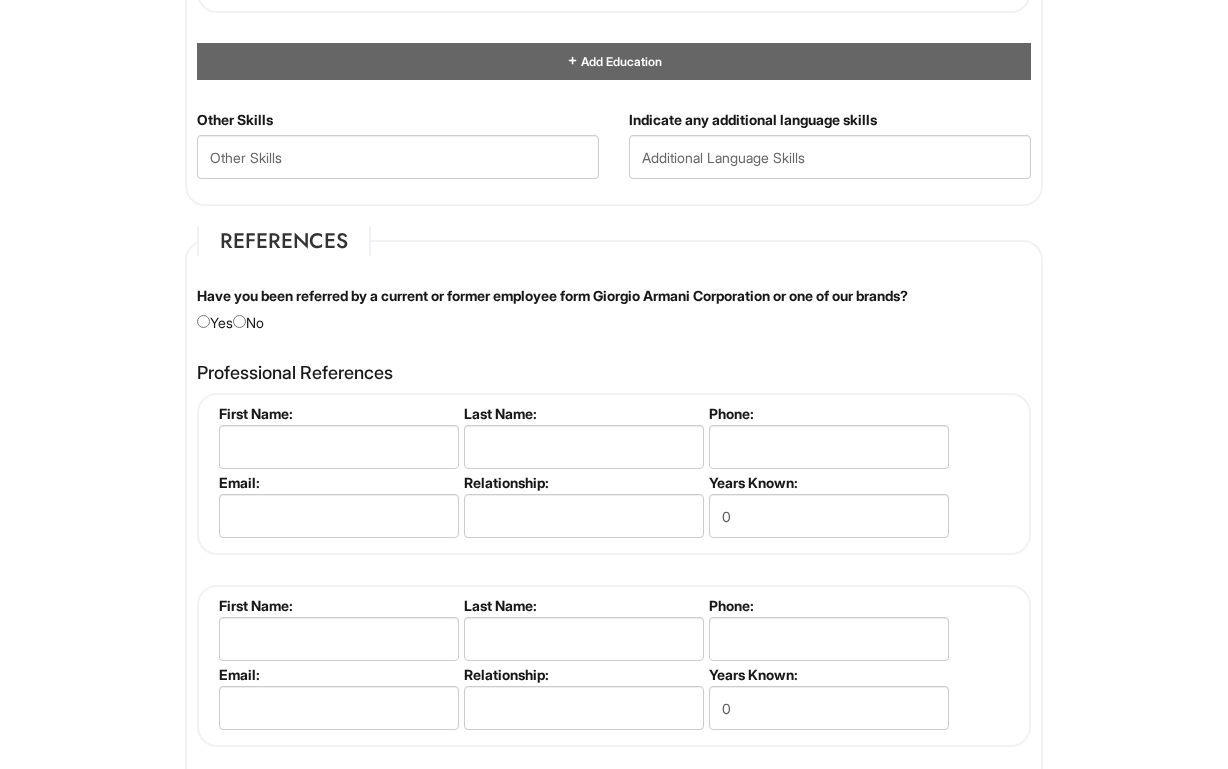 scroll, scrollTop: 2155, scrollLeft: 0, axis: vertical 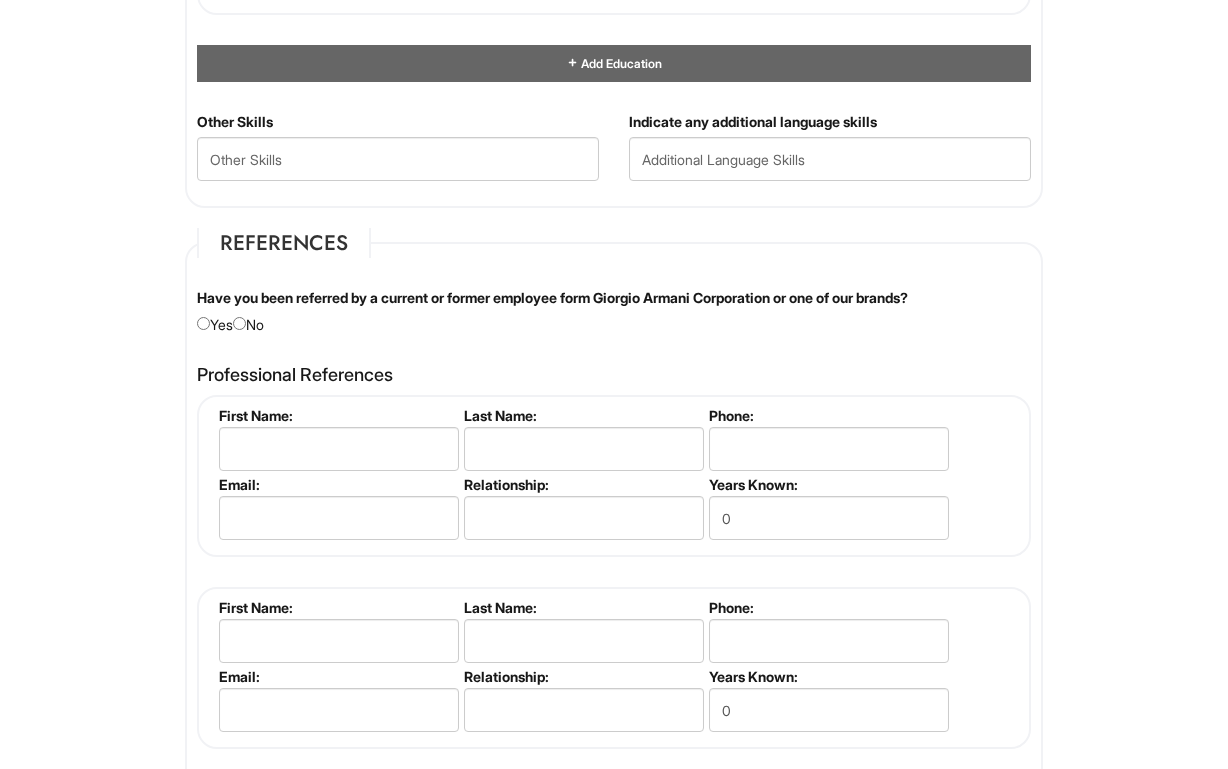 click on "Have you been referred by a current or former employee form Giorgio Armani Corporation or one of our brands?    Yes   No" at bounding box center (614, 311) 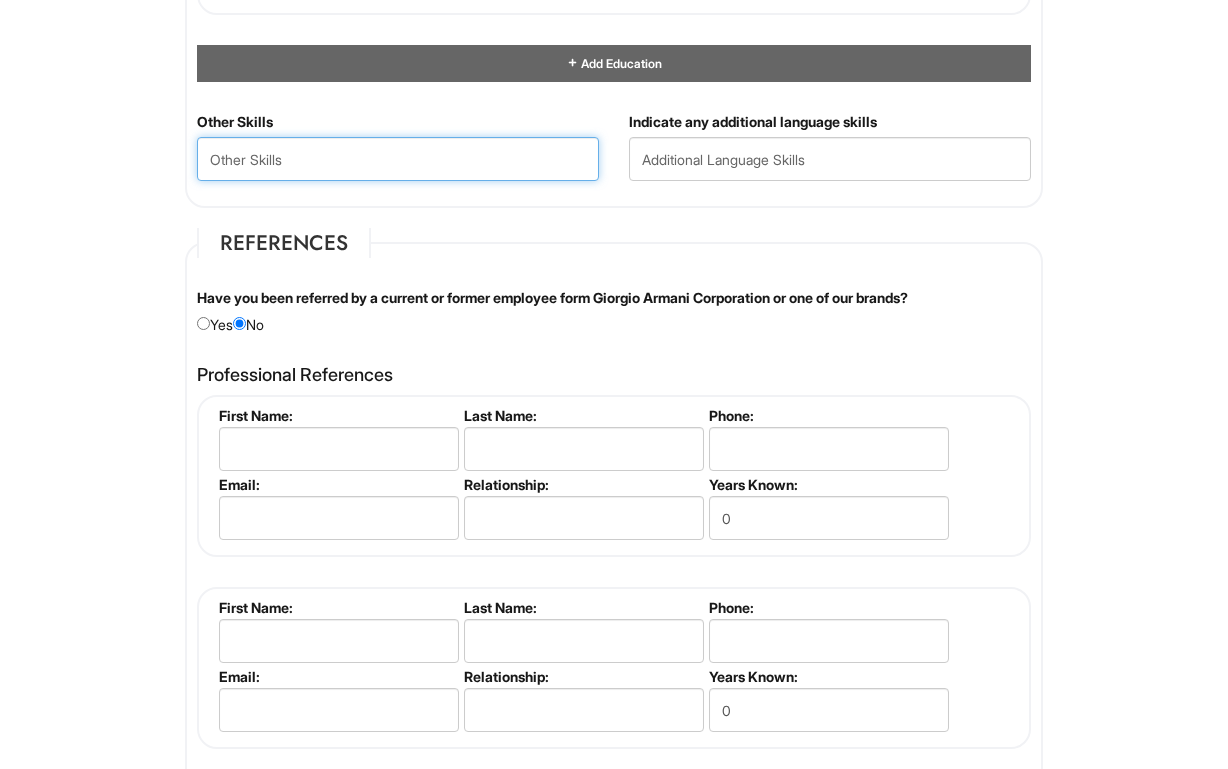 click at bounding box center [398, 159] 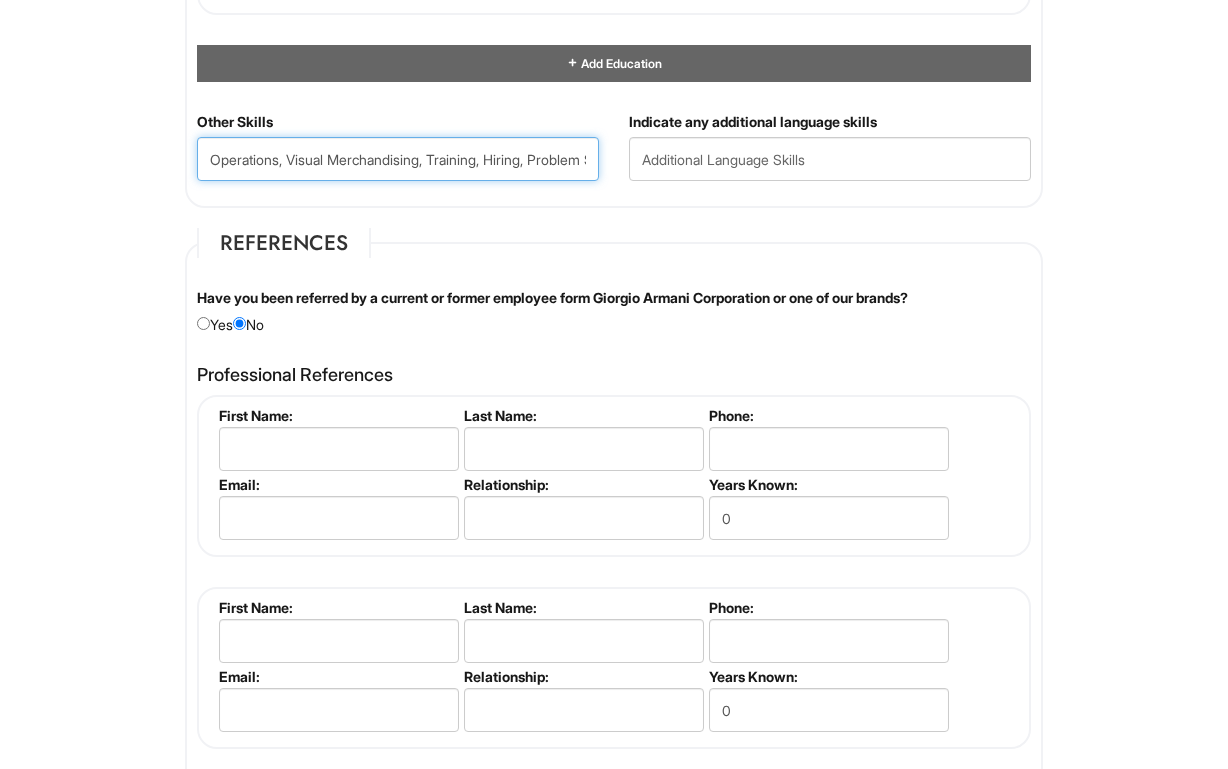 type on "Operations, Visual Merchandising, Training, Hiring, Problem Solving, Selling, Styling," 